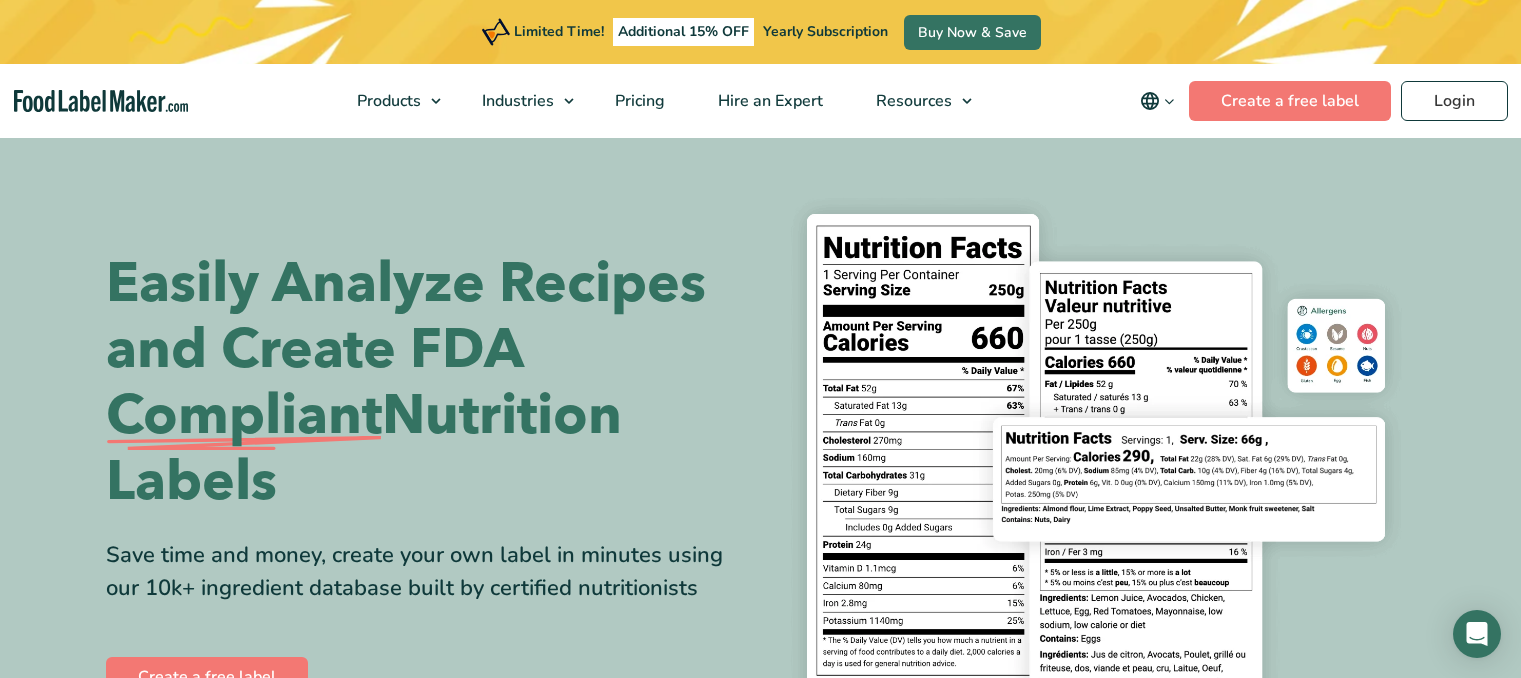 scroll, scrollTop: 0, scrollLeft: 0, axis: both 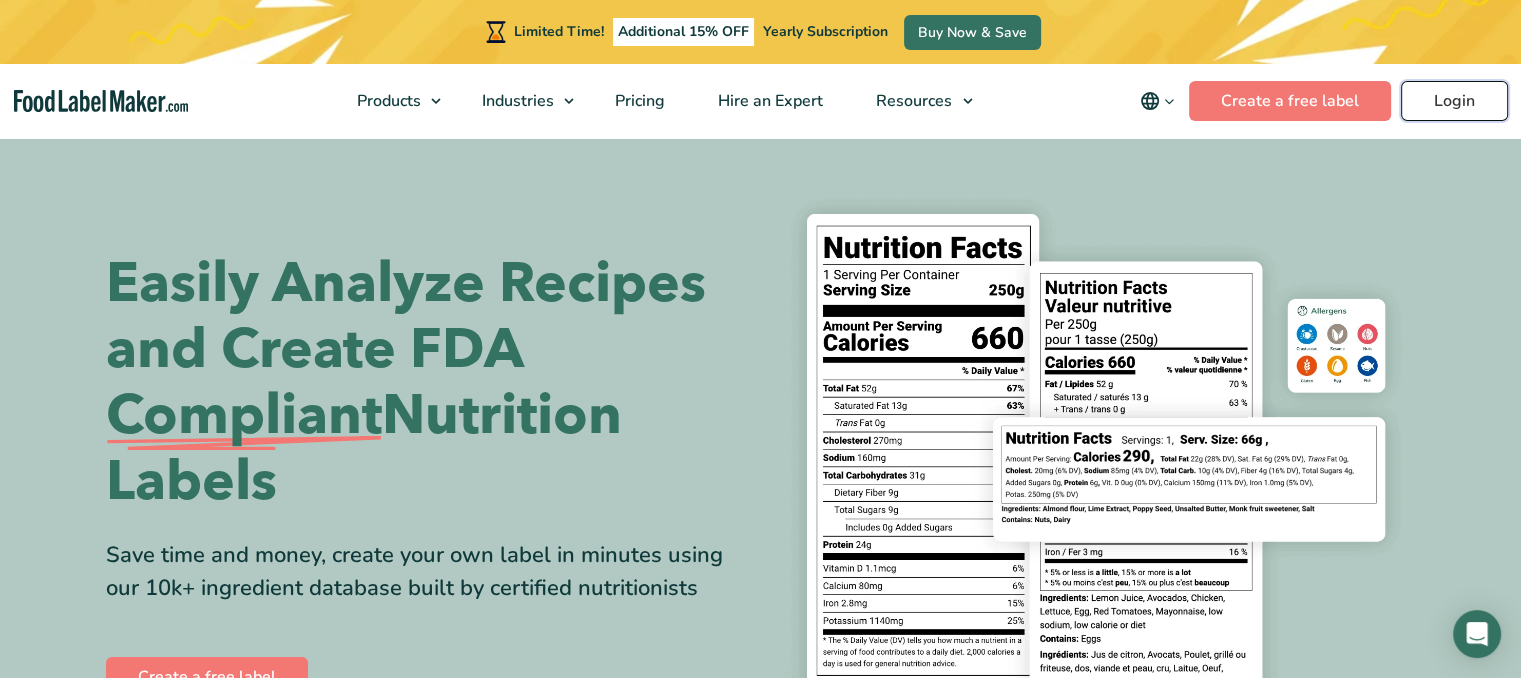 click on "Login" at bounding box center [1454, 101] 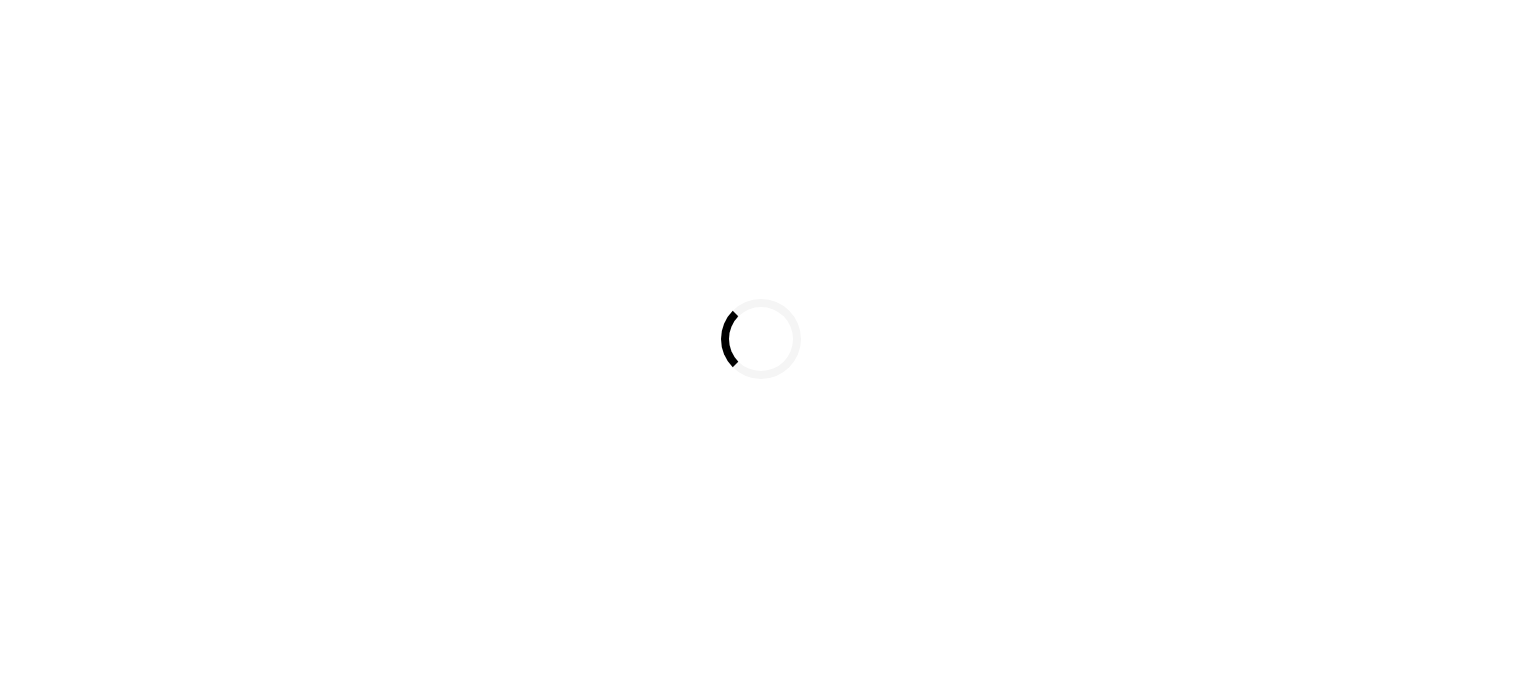 scroll, scrollTop: 0, scrollLeft: 0, axis: both 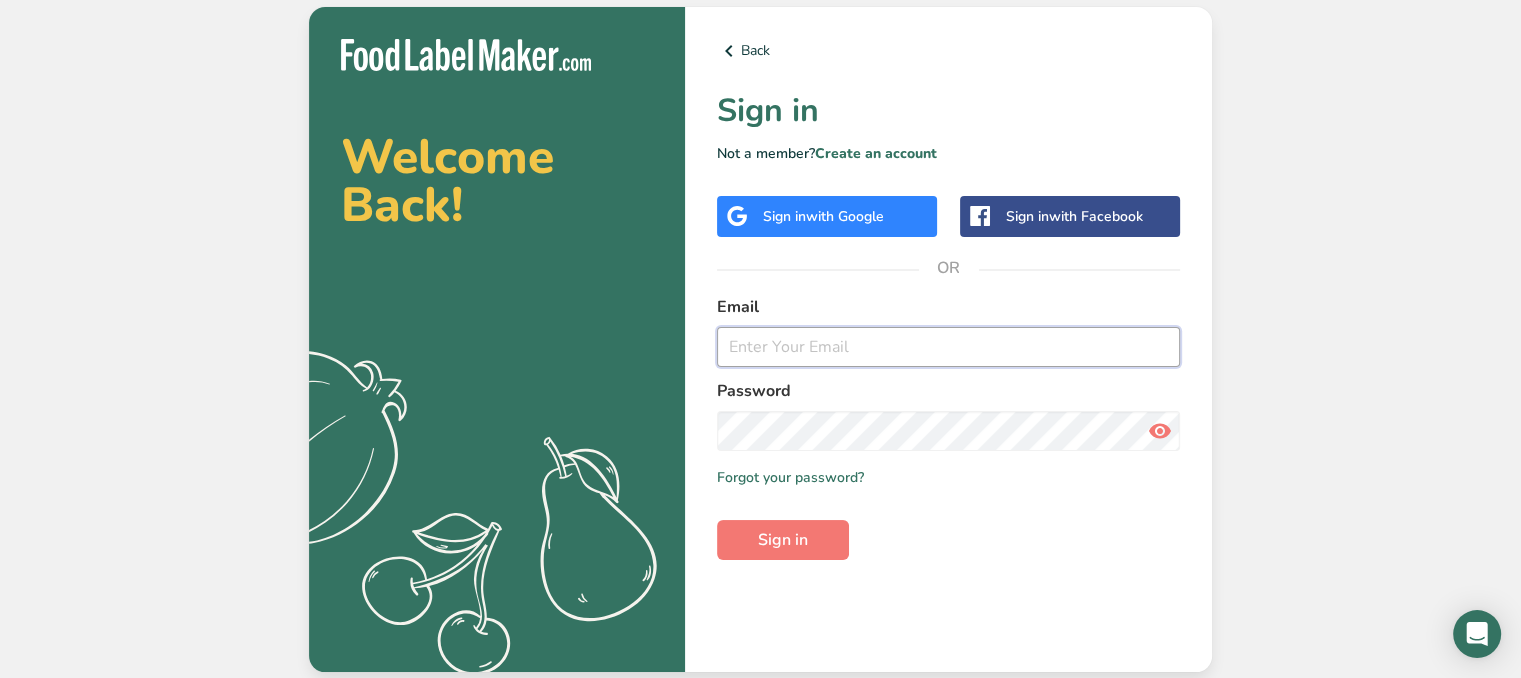 type on "[EMAIL_ADDRESS][DOMAIN_NAME]" 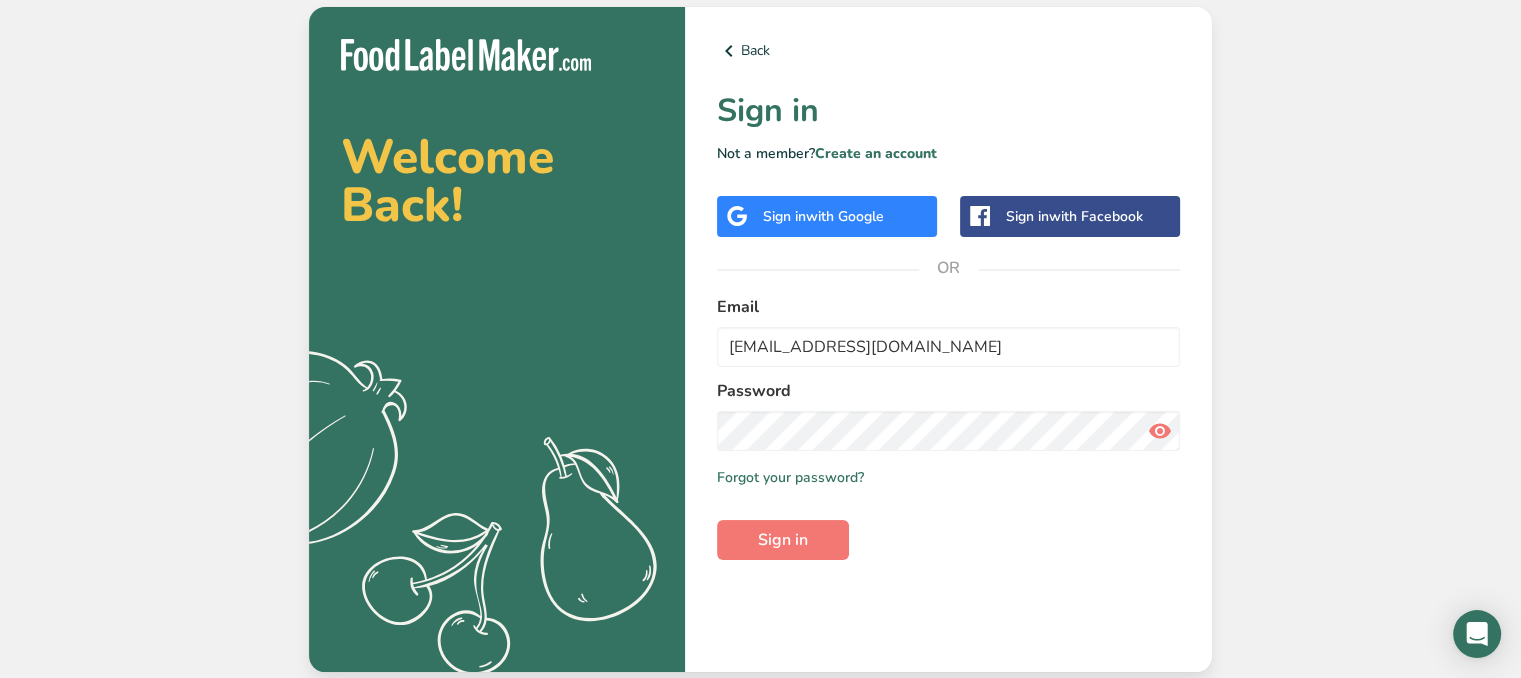click on "with Google" at bounding box center (845, 216) 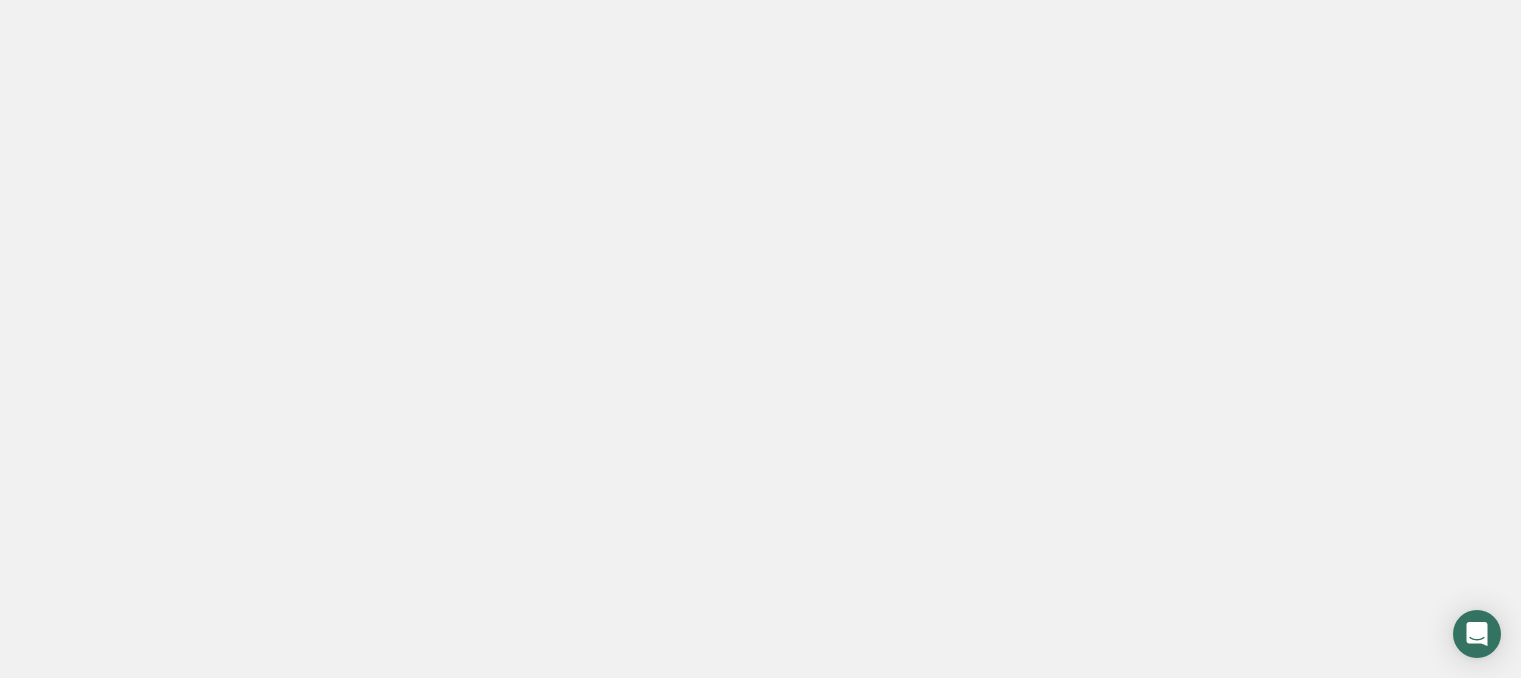 scroll, scrollTop: 0, scrollLeft: 0, axis: both 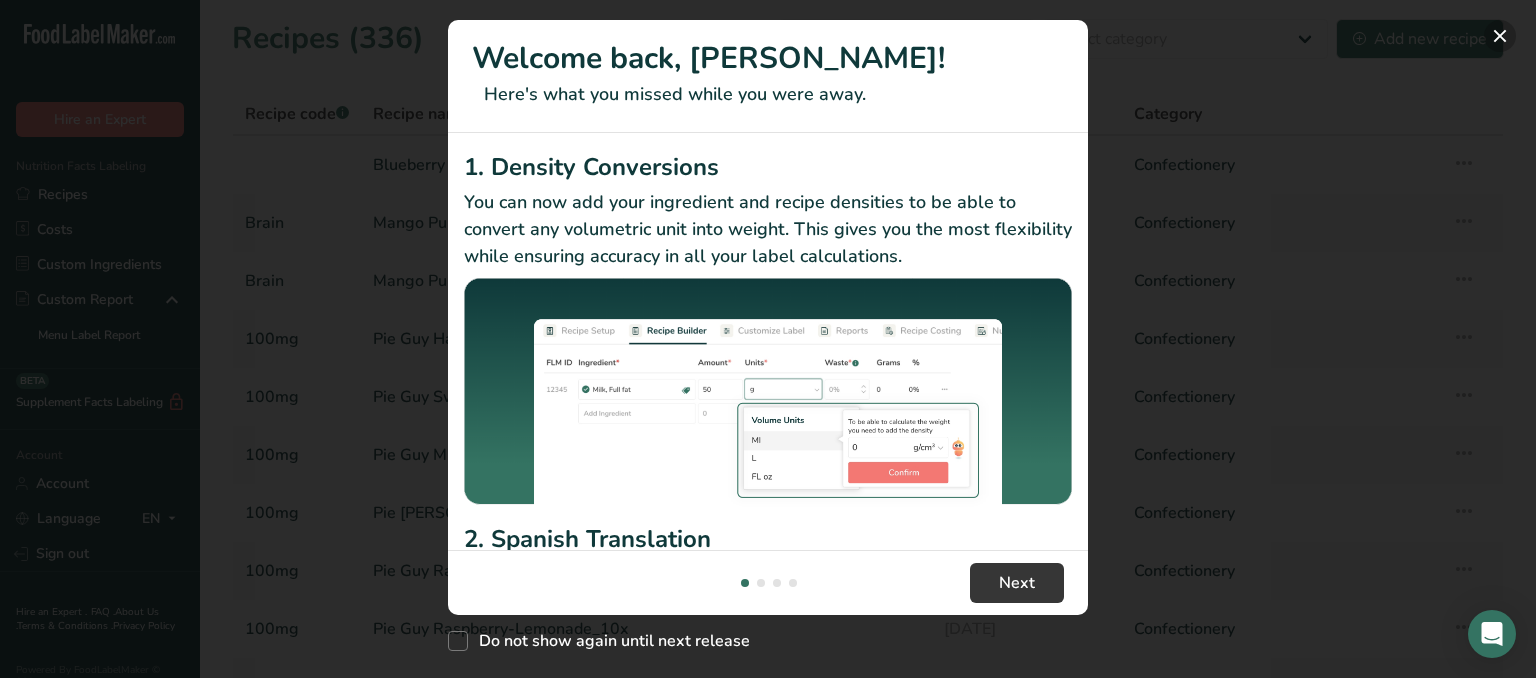 click at bounding box center [1500, 36] 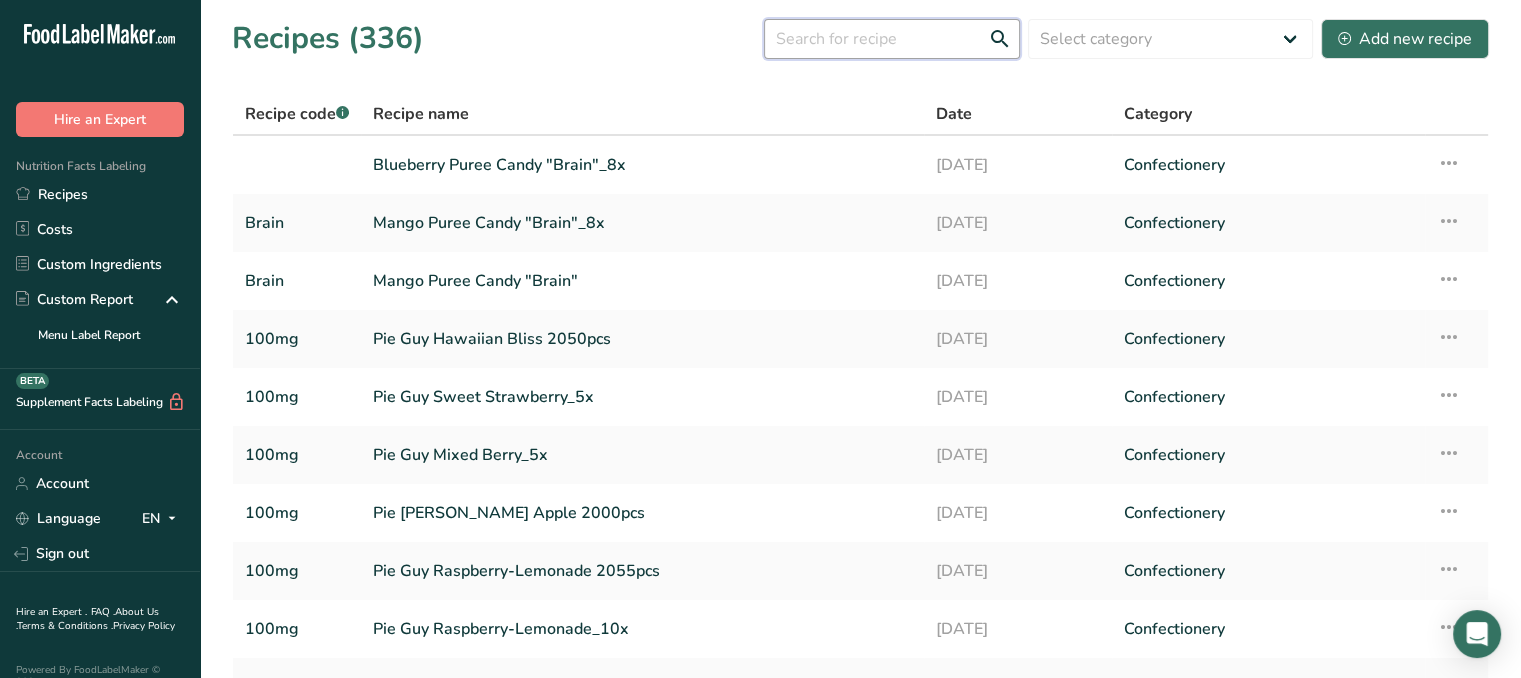 click at bounding box center [892, 39] 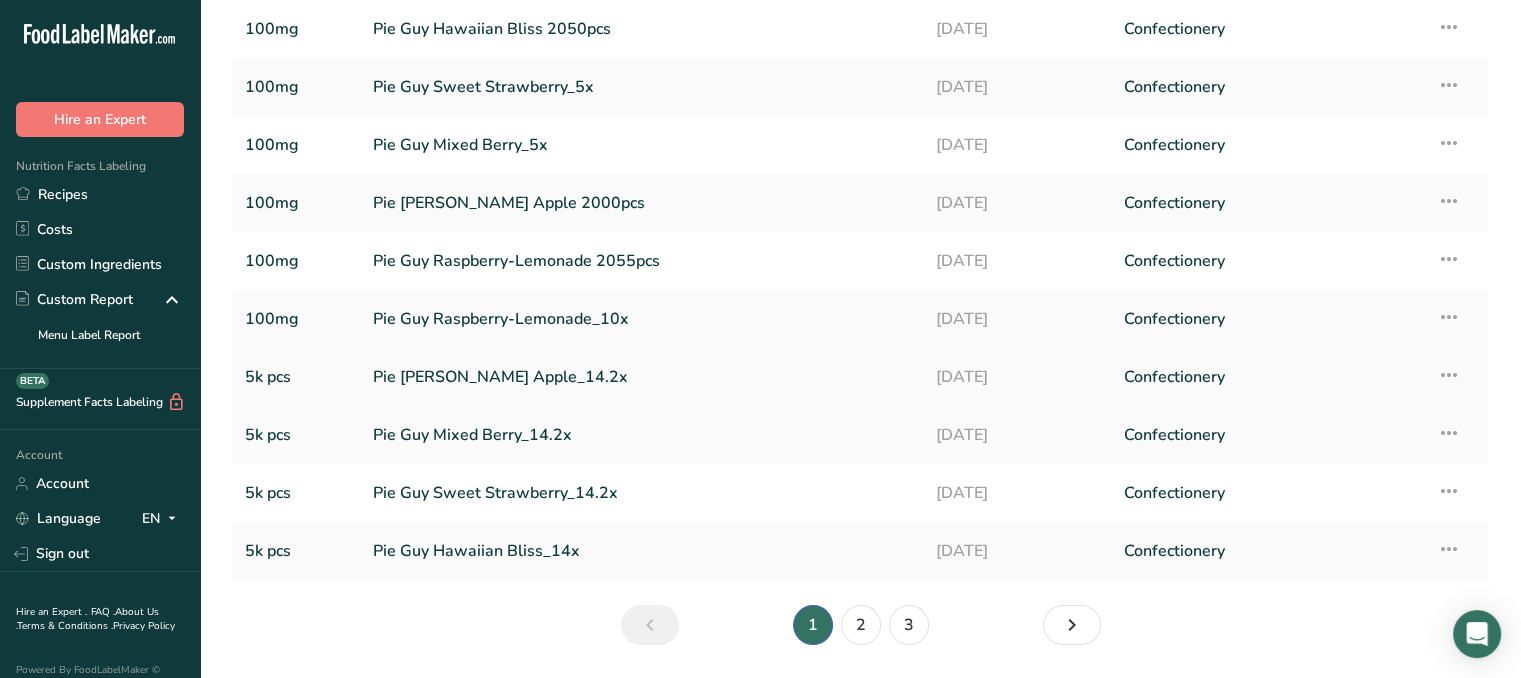 scroll, scrollTop: 198, scrollLeft: 0, axis: vertical 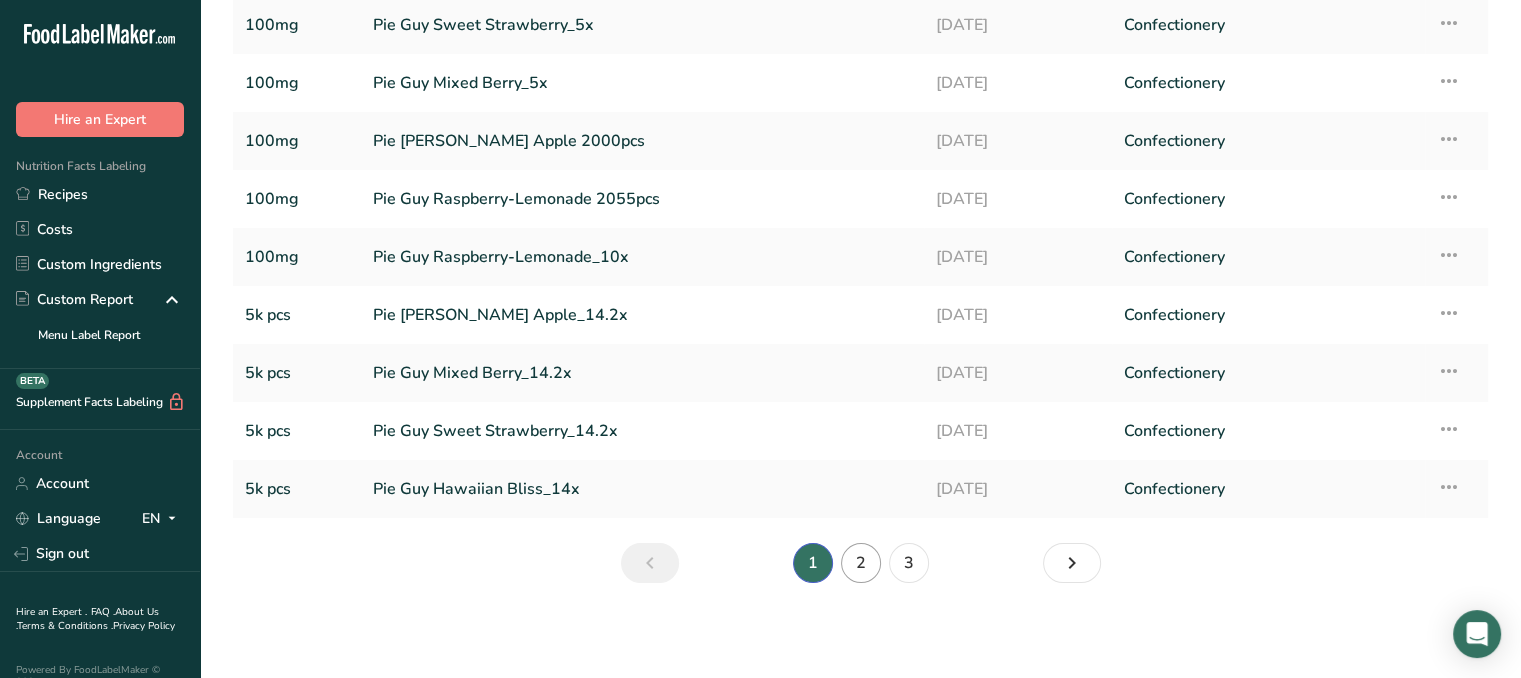 type on "pie" 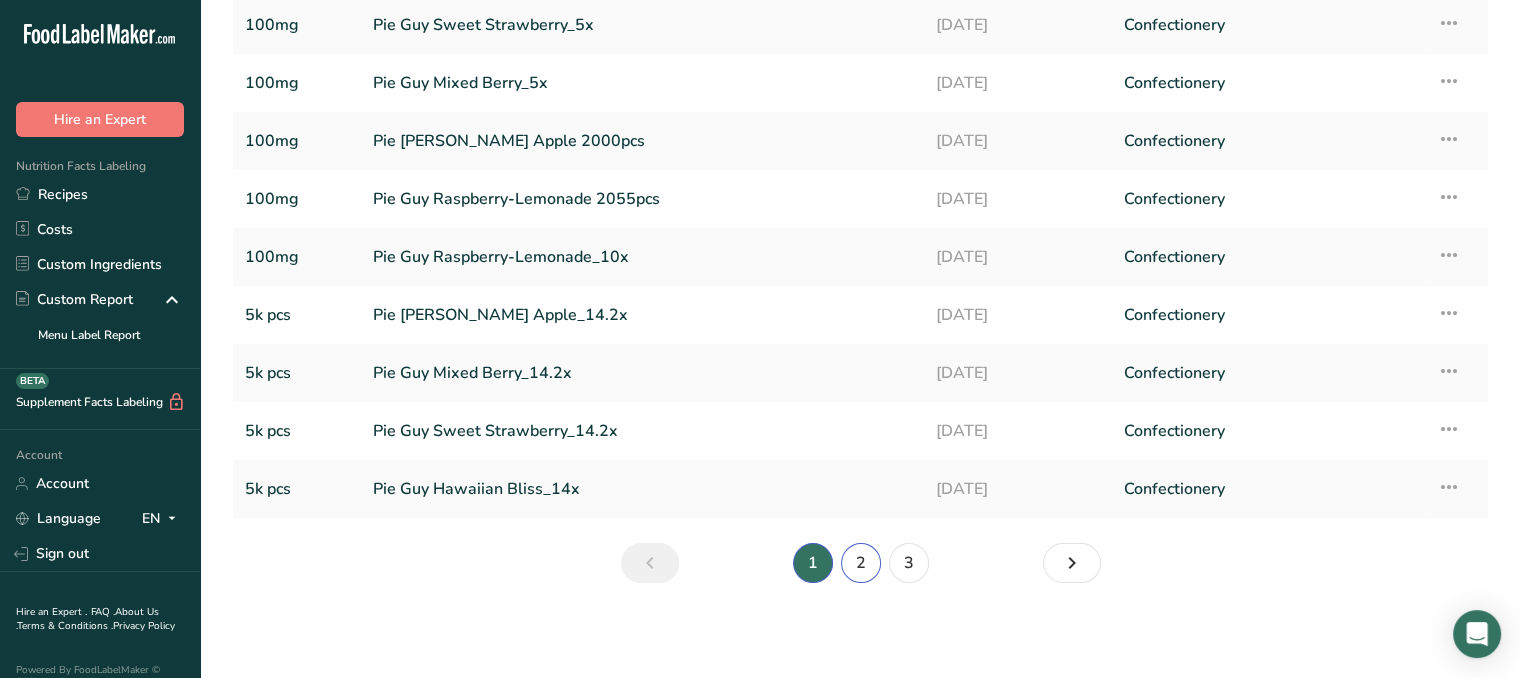 click on "2" at bounding box center [861, 563] 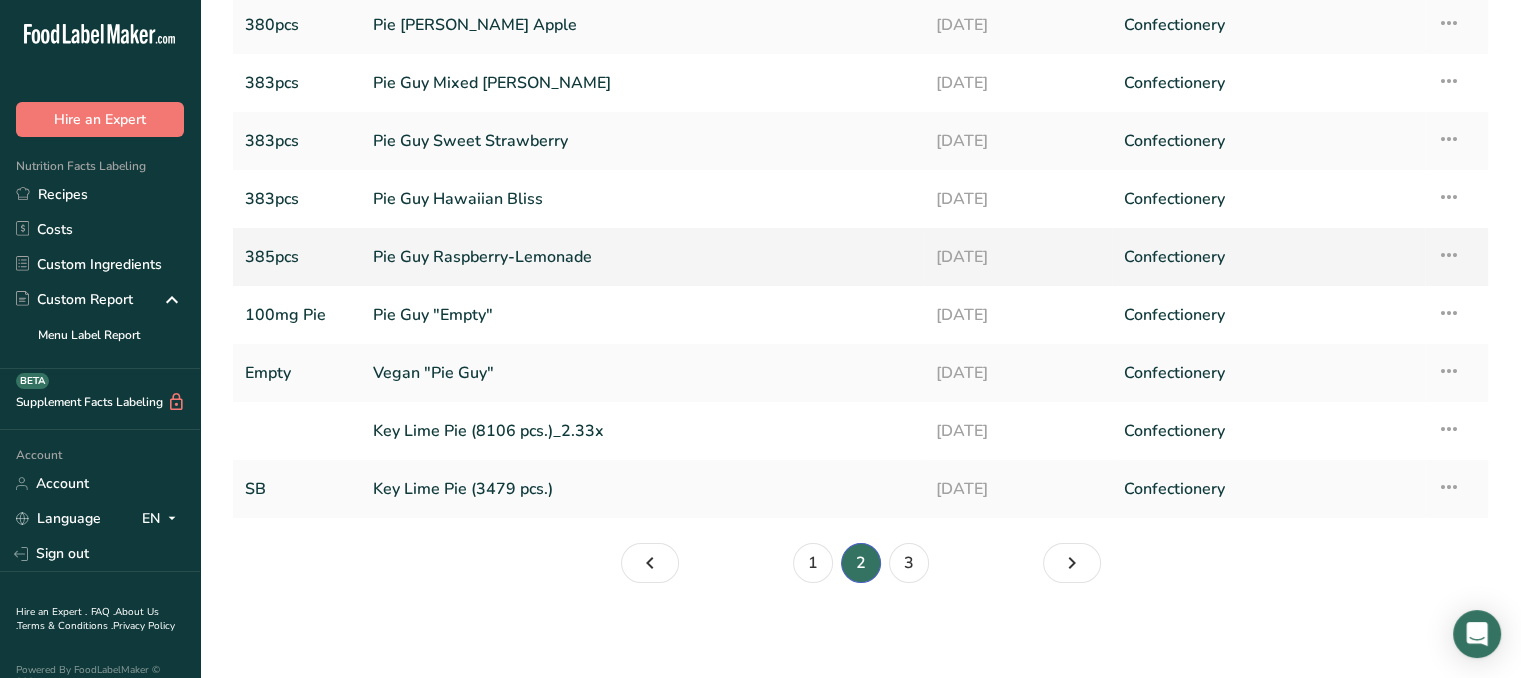 click on "Confectionery" at bounding box center (1268, 257) 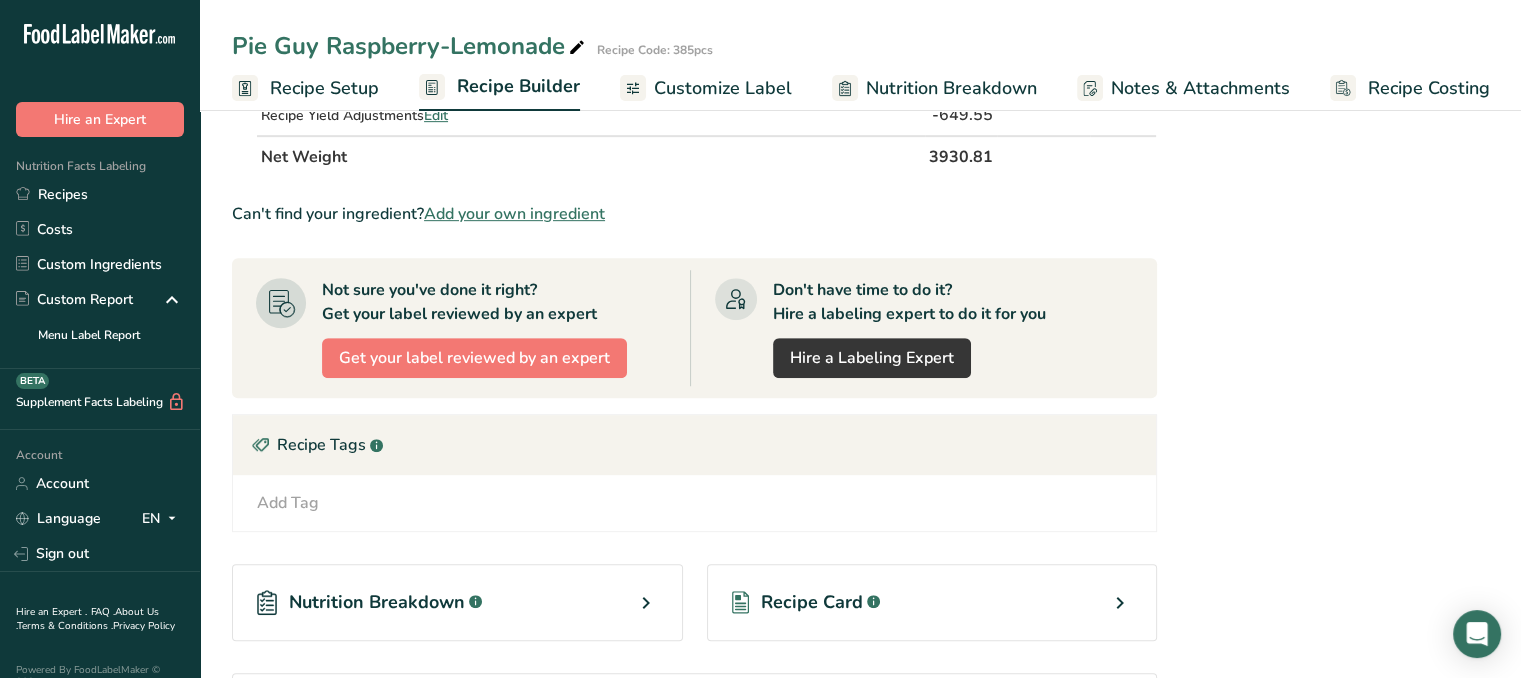 scroll, scrollTop: 1072, scrollLeft: 0, axis: vertical 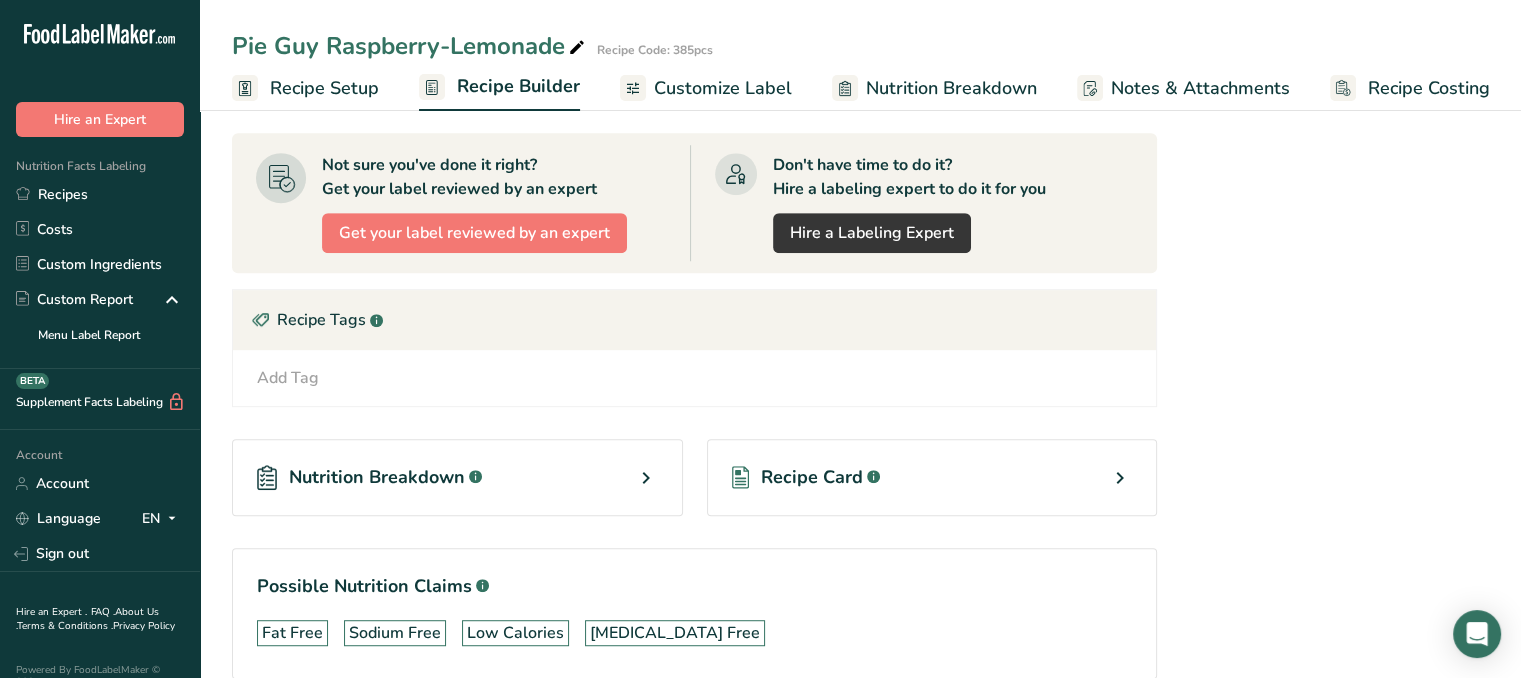 click on "Recipe Card
.a-a{fill:#347362;}.b-a{fill:#fff;}" at bounding box center [932, 477] 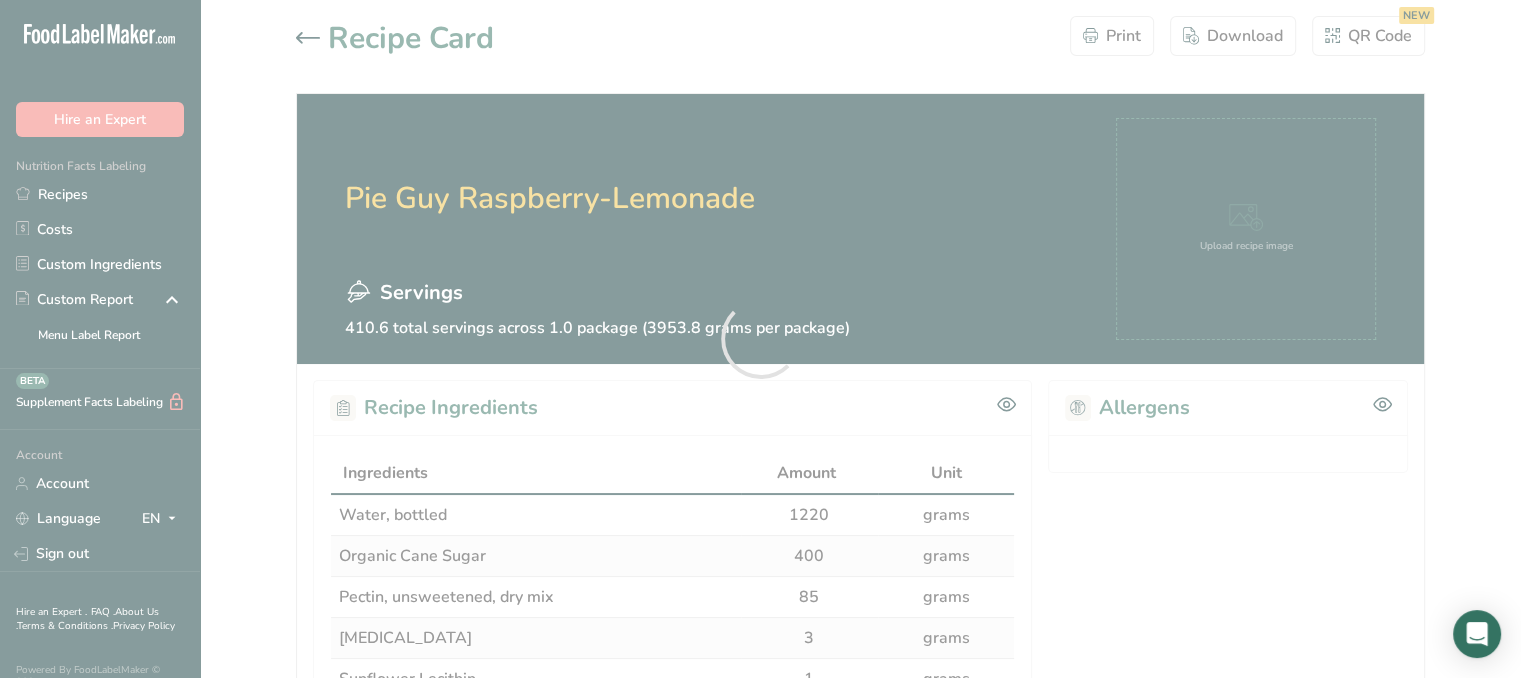scroll, scrollTop: 0, scrollLeft: 0, axis: both 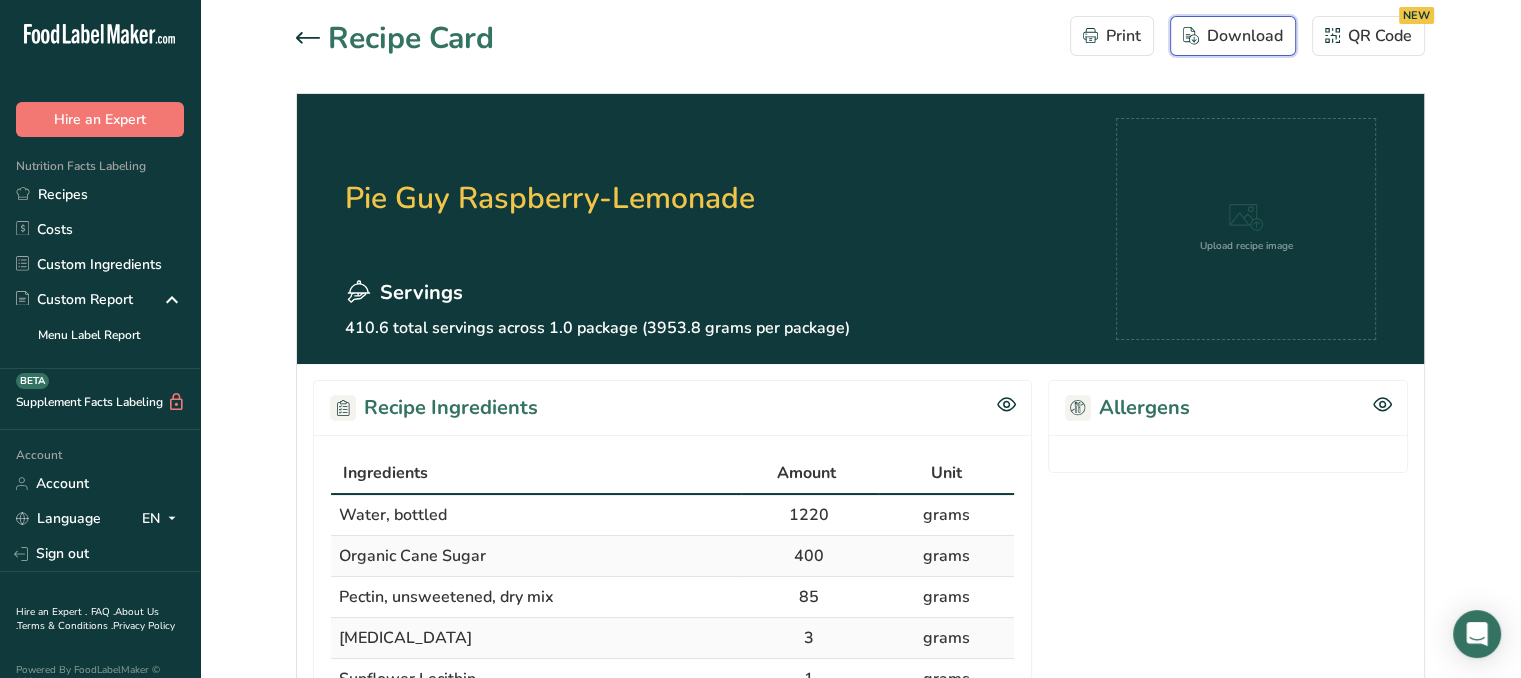 click on "Download" at bounding box center (1233, 36) 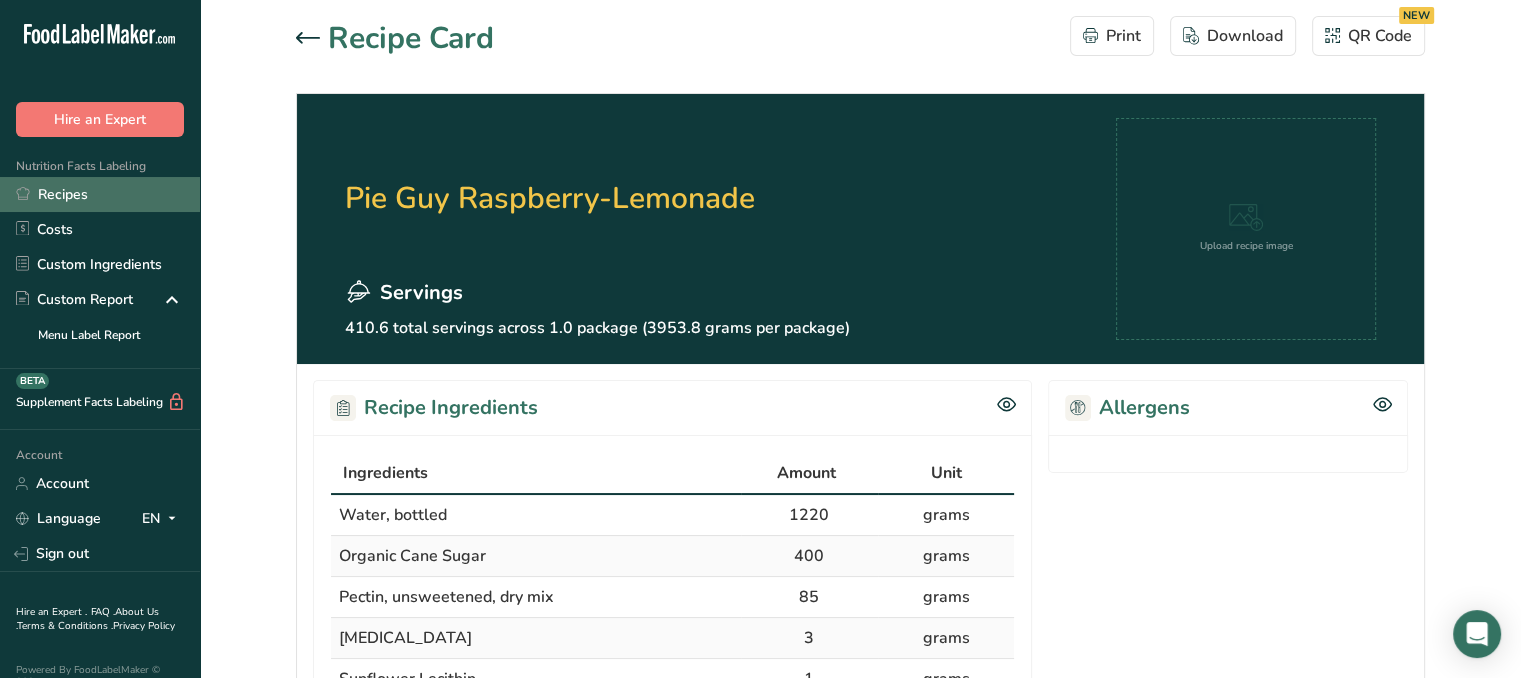 click on "Recipes" at bounding box center [100, 194] 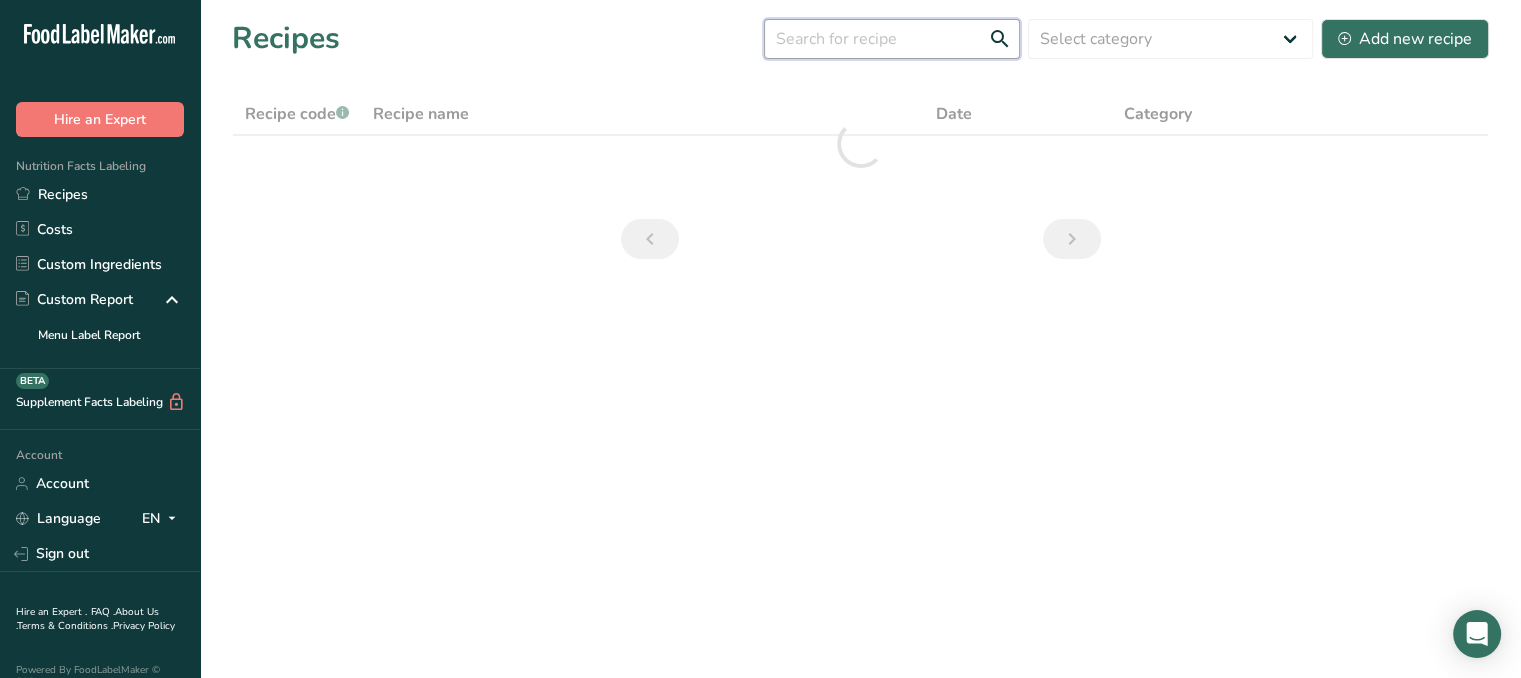 click at bounding box center [892, 39] 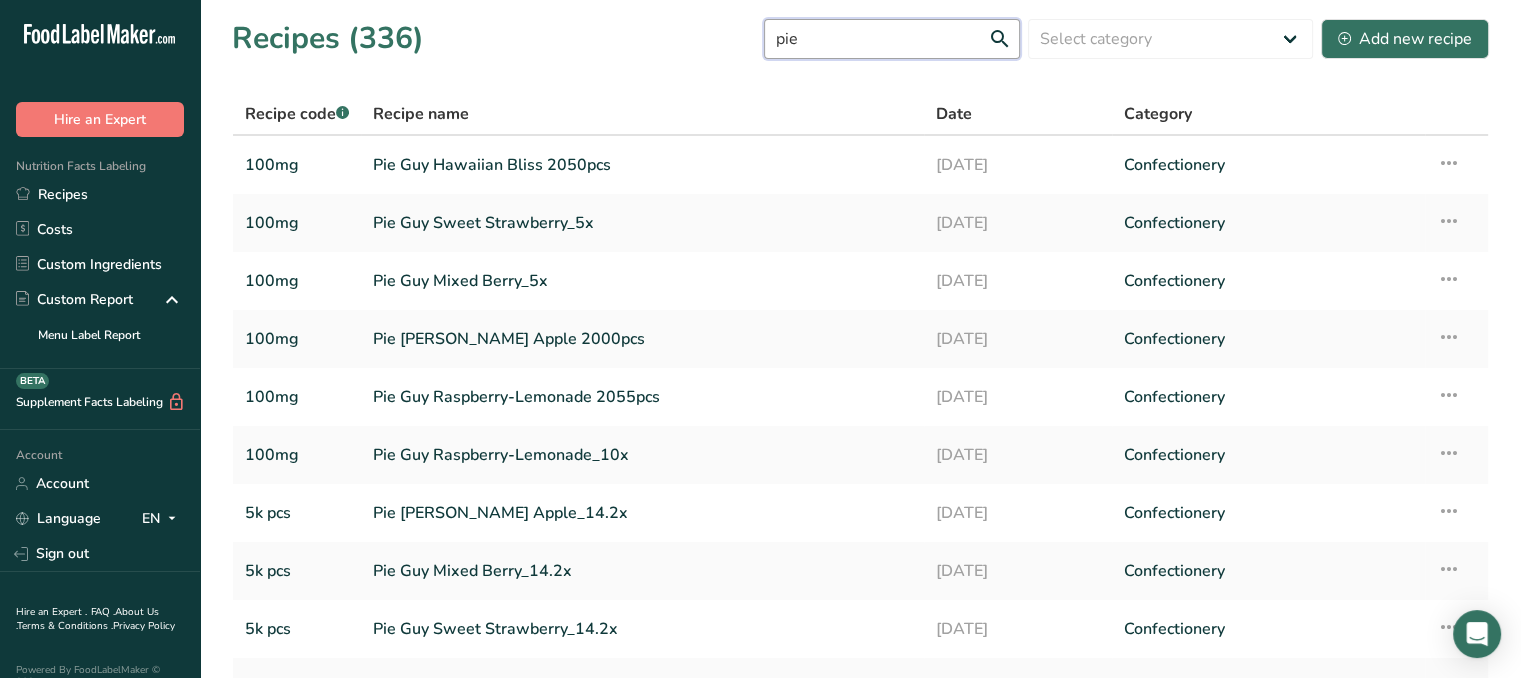 scroll, scrollTop: 198, scrollLeft: 0, axis: vertical 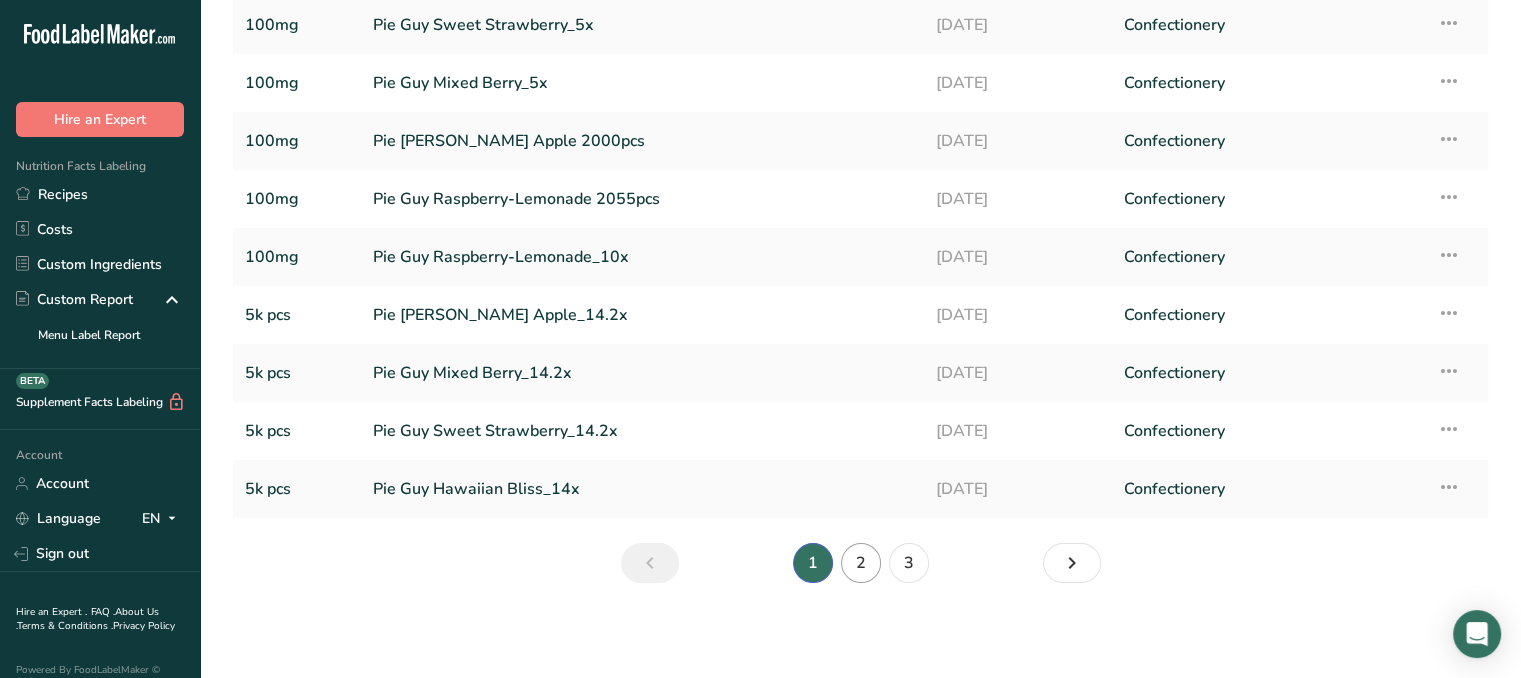 type on "pie" 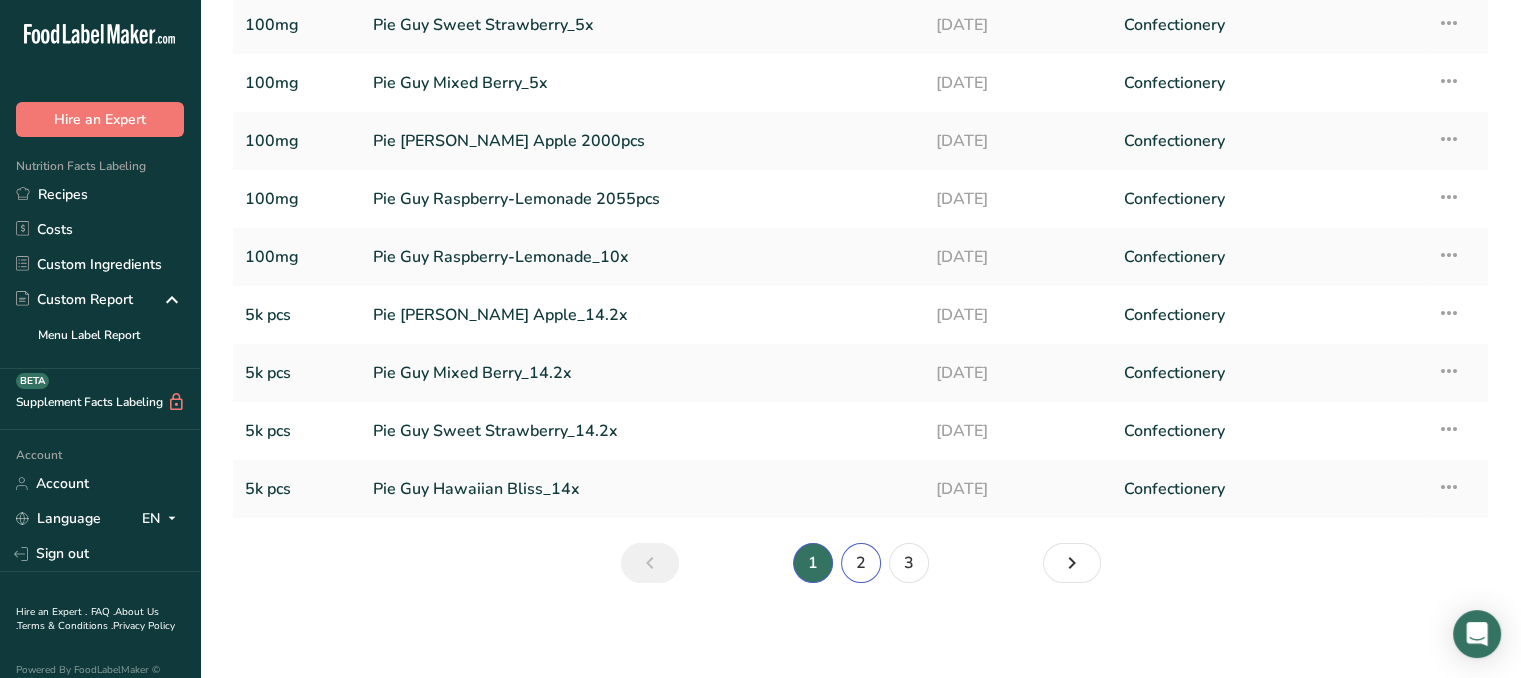 click on "2" at bounding box center (861, 563) 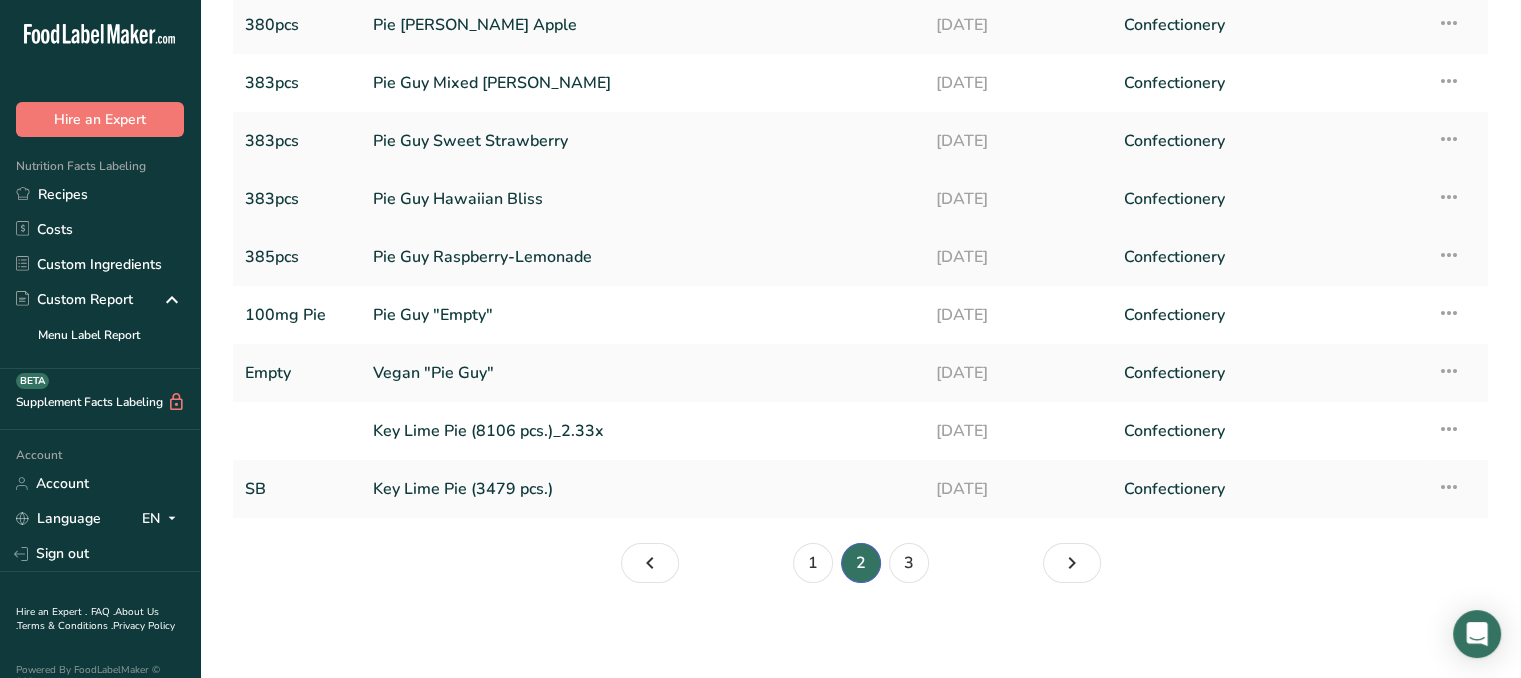 click on "05-06-2025" at bounding box center [1018, 199] 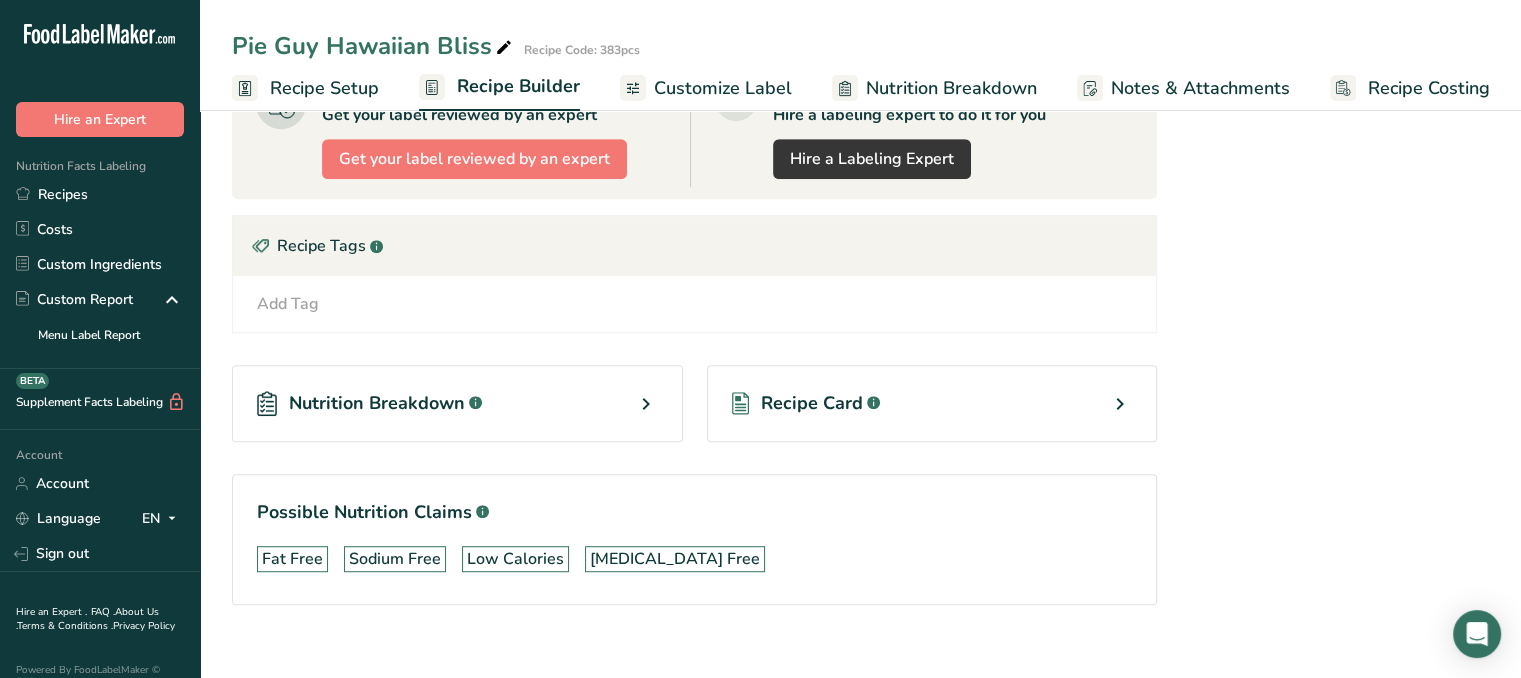 scroll, scrollTop: 1163, scrollLeft: 0, axis: vertical 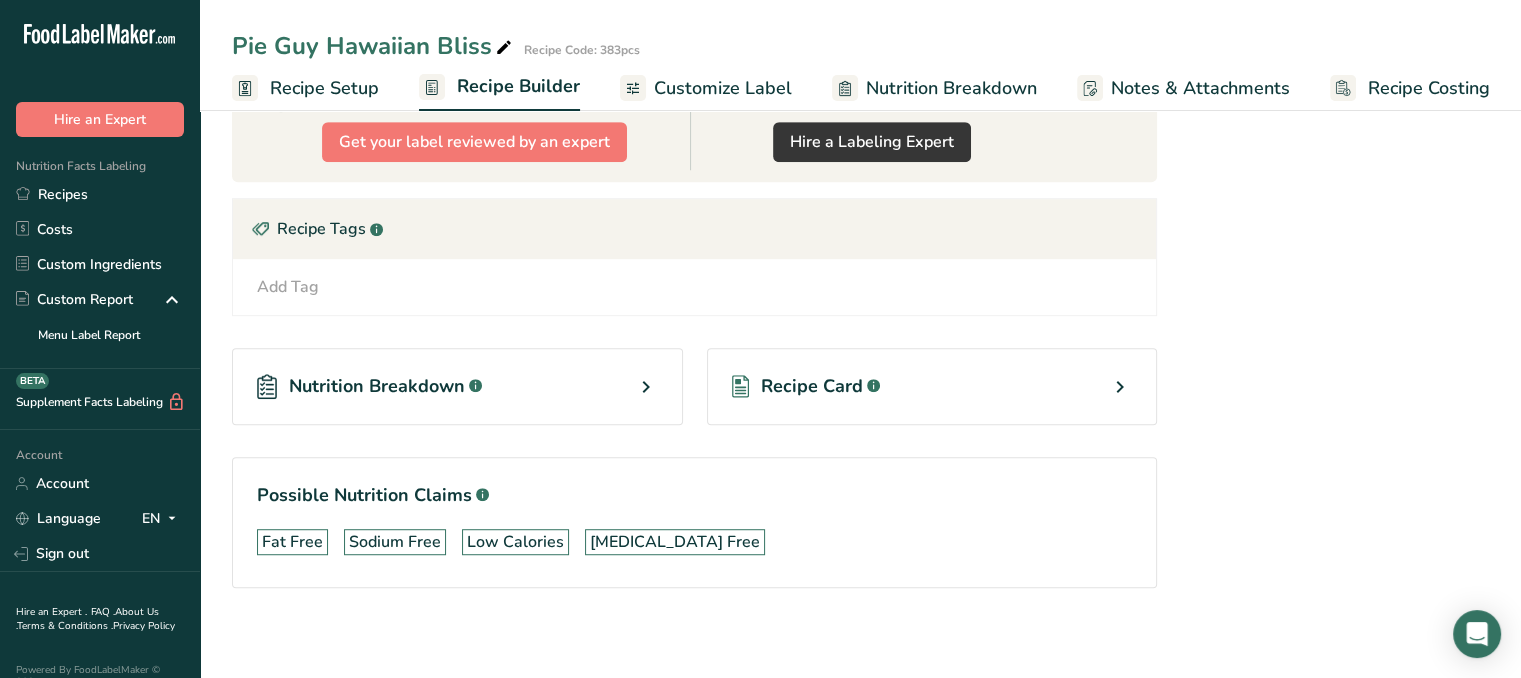 click on "Recipe Card
.a-a{fill:#347362;}.b-a{fill:#fff;}" at bounding box center [932, 386] 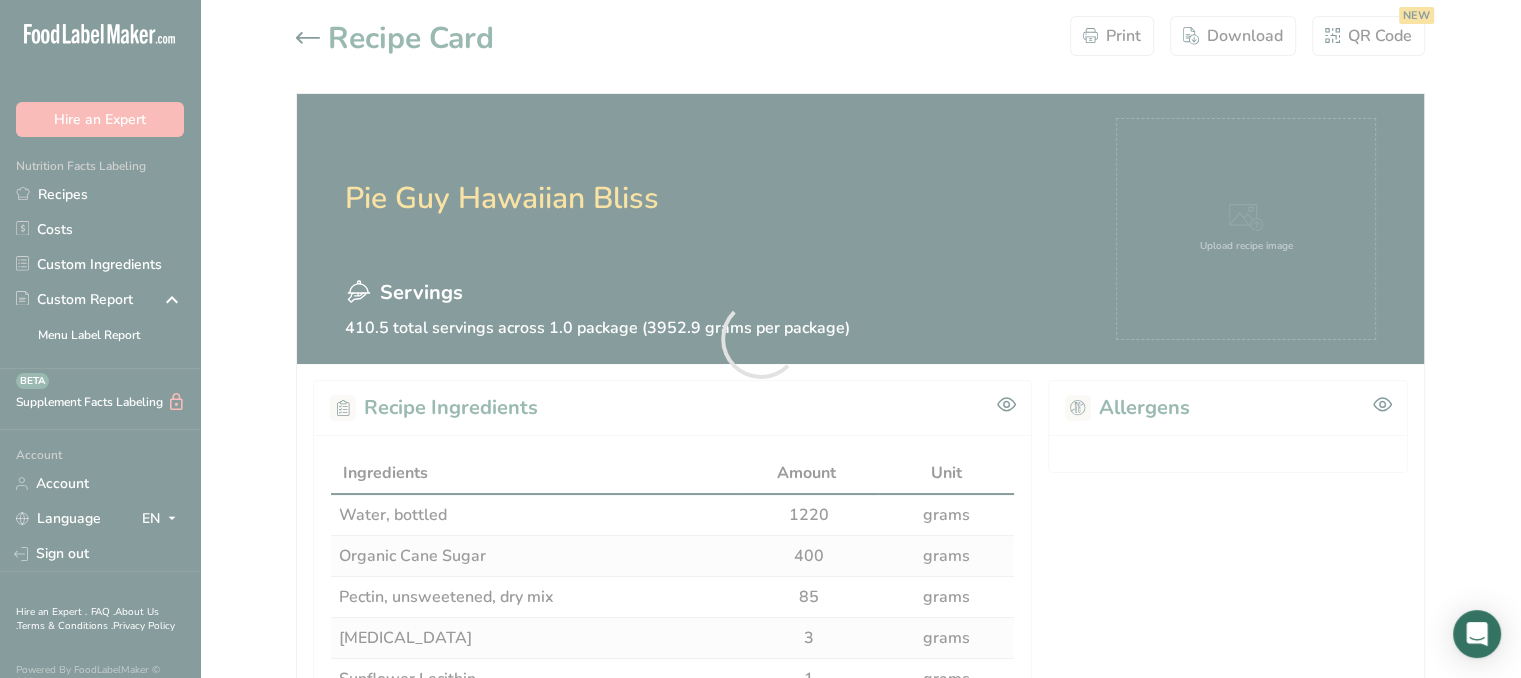 scroll, scrollTop: 0, scrollLeft: 0, axis: both 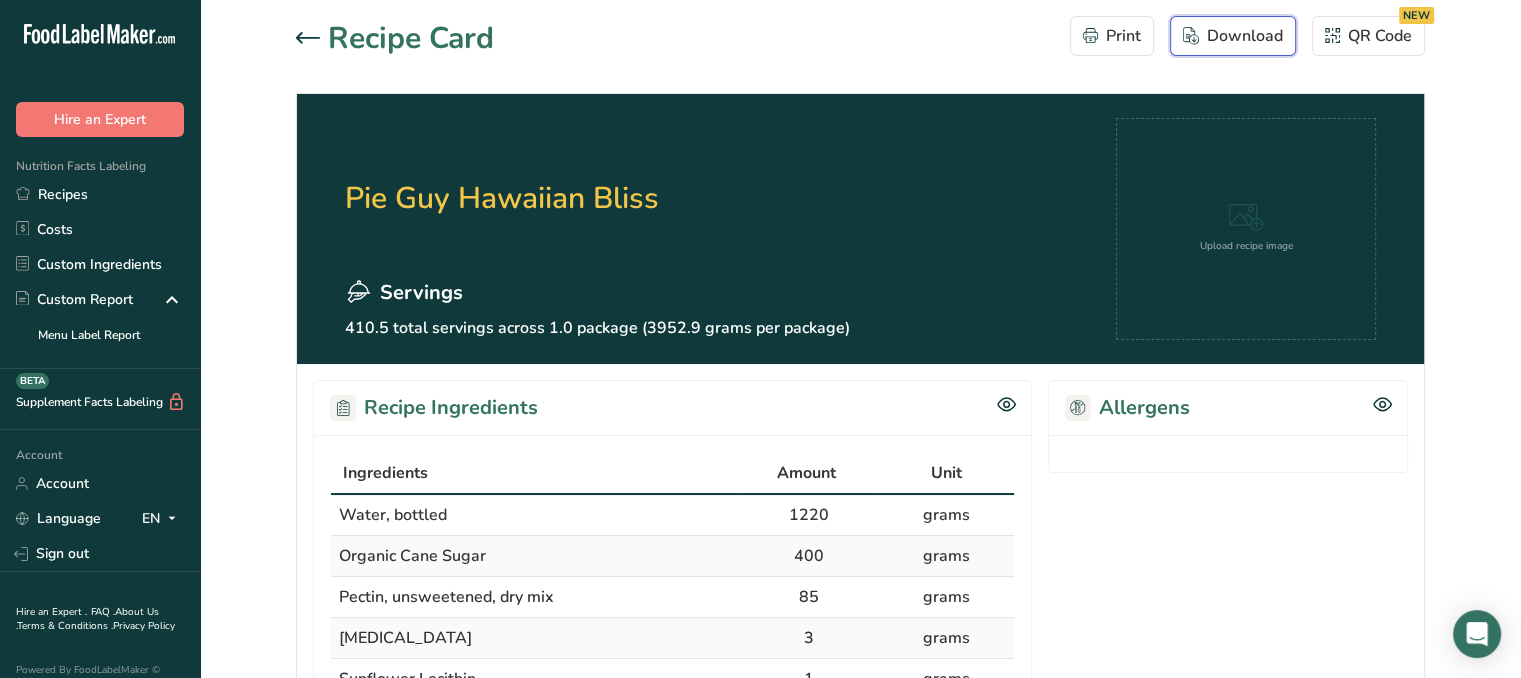 click on "Download" at bounding box center (1233, 36) 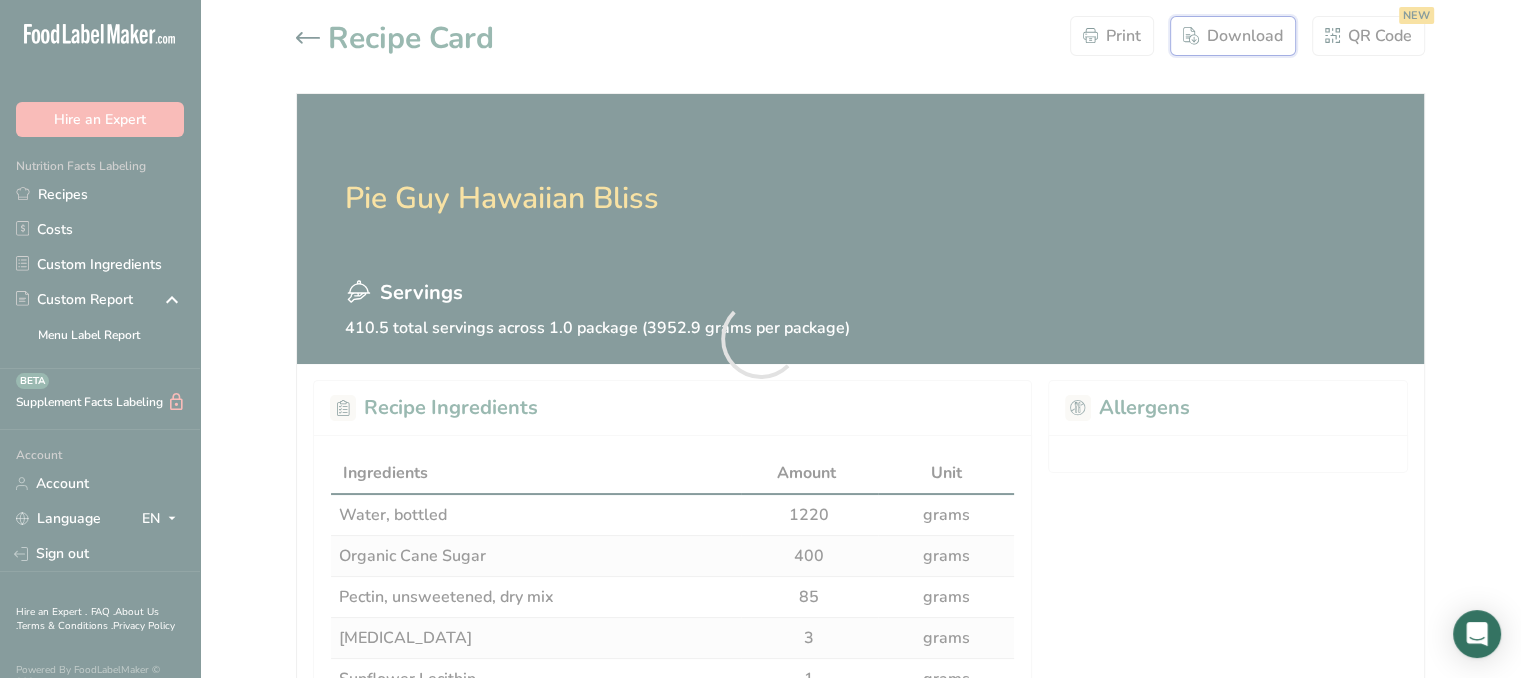 scroll, scrollTop: 0, scrollLeft: 0, axis: both 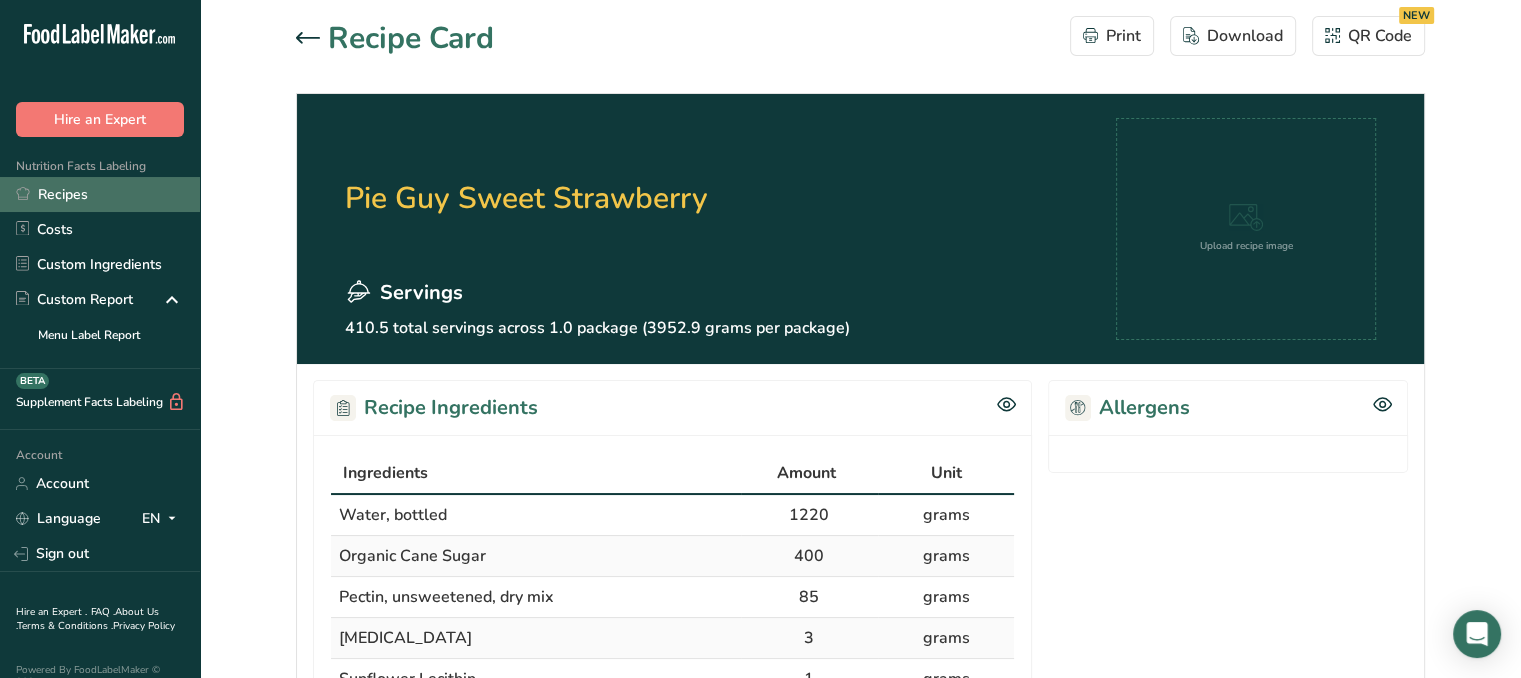 click on "Recipes" at bounding box center [100, 194] 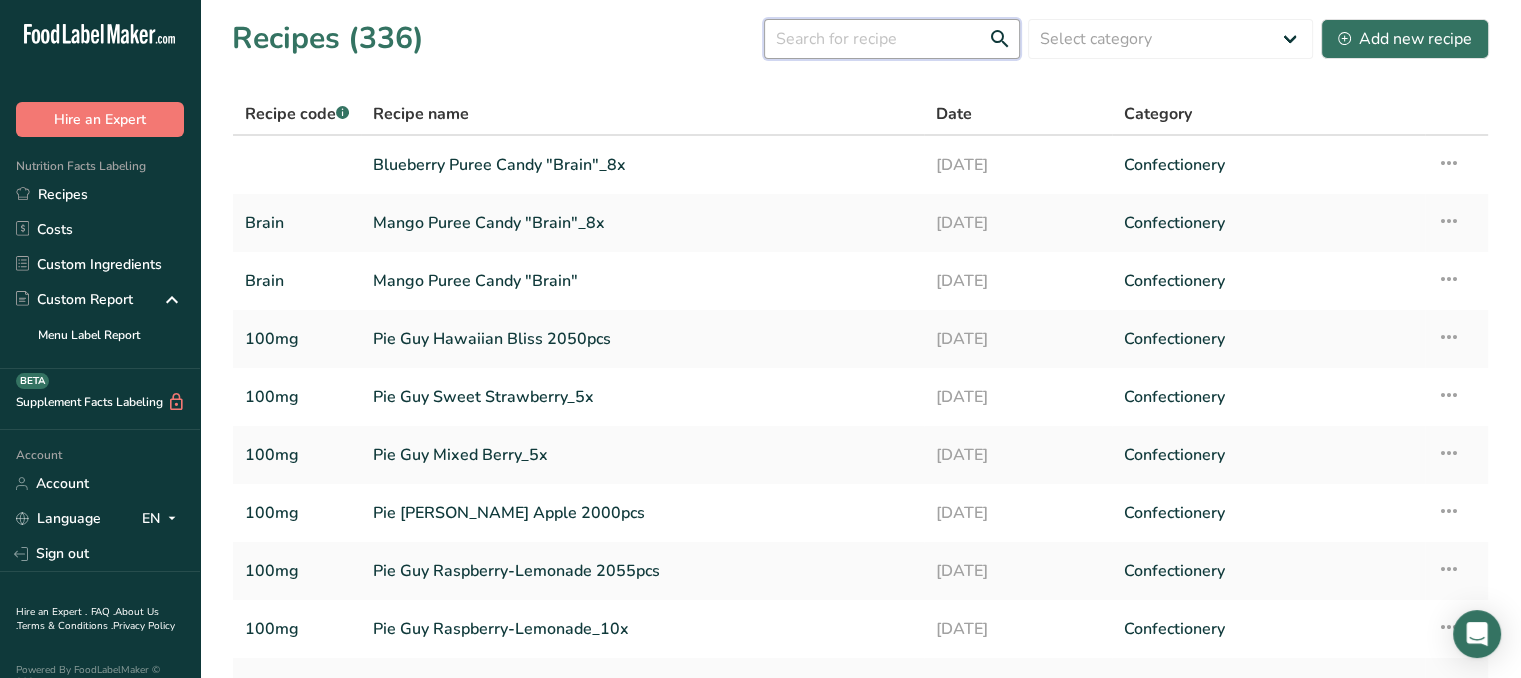 click at bounding box center (892, 39) 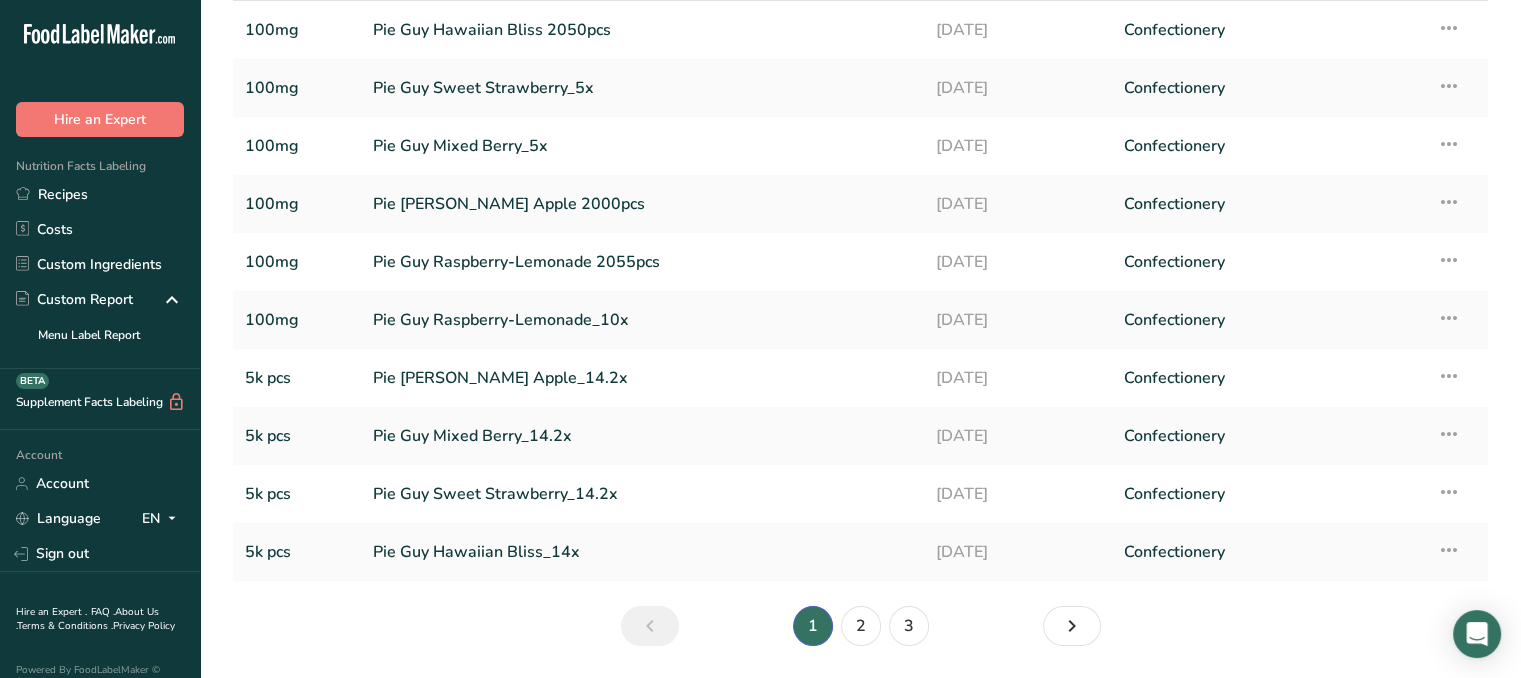 scroll, scrollTop: 198, scrollLeft: 0, axis: vertical 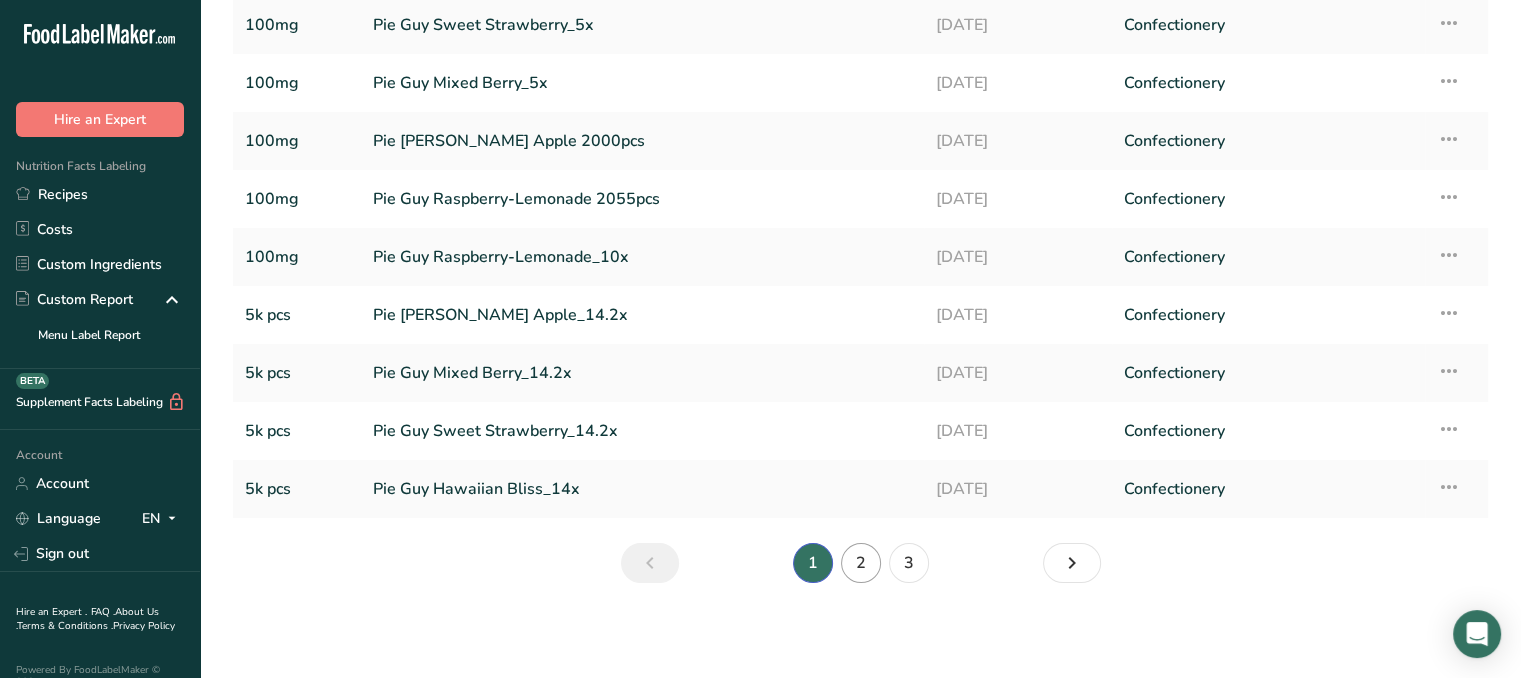 type on "pie" 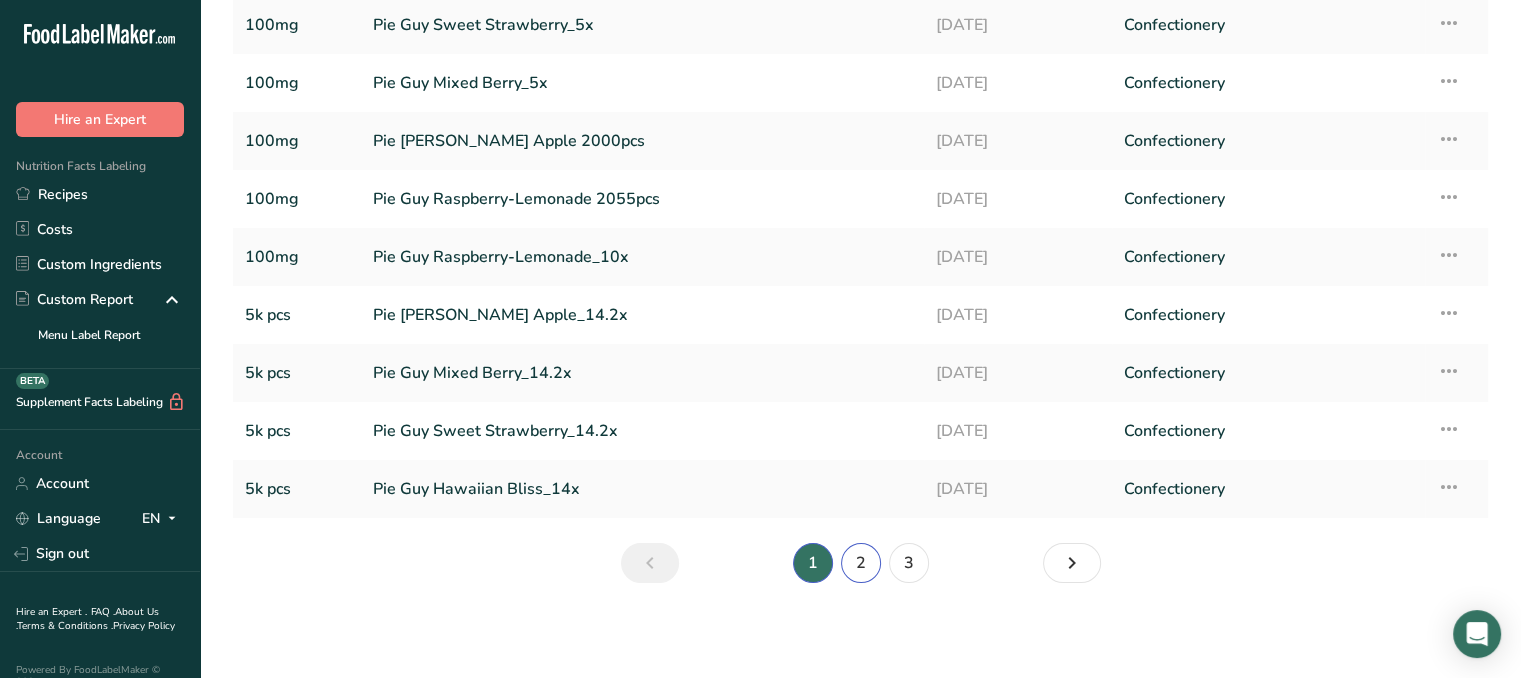 click on "2" at bounding box center [861, 563] 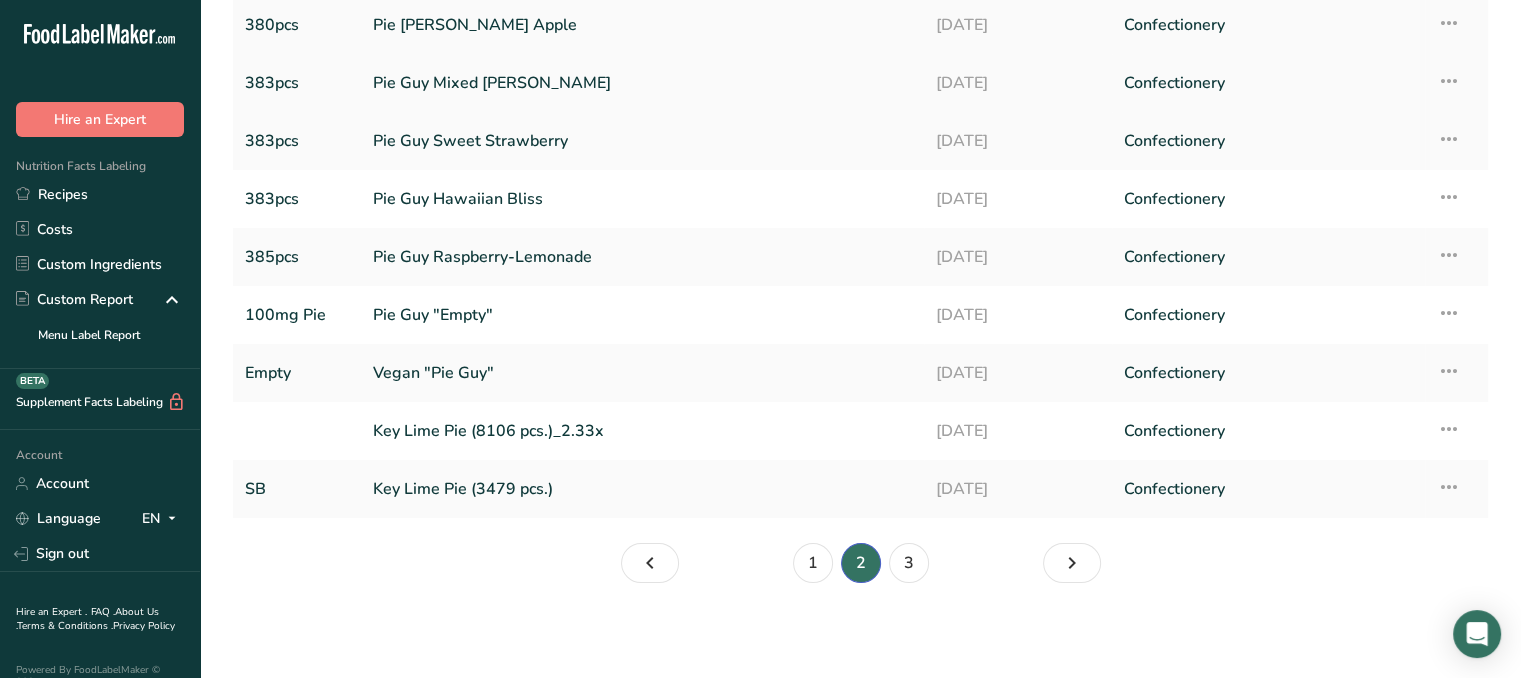 click on "05-06-2025" at bounding box center [1018, 83] 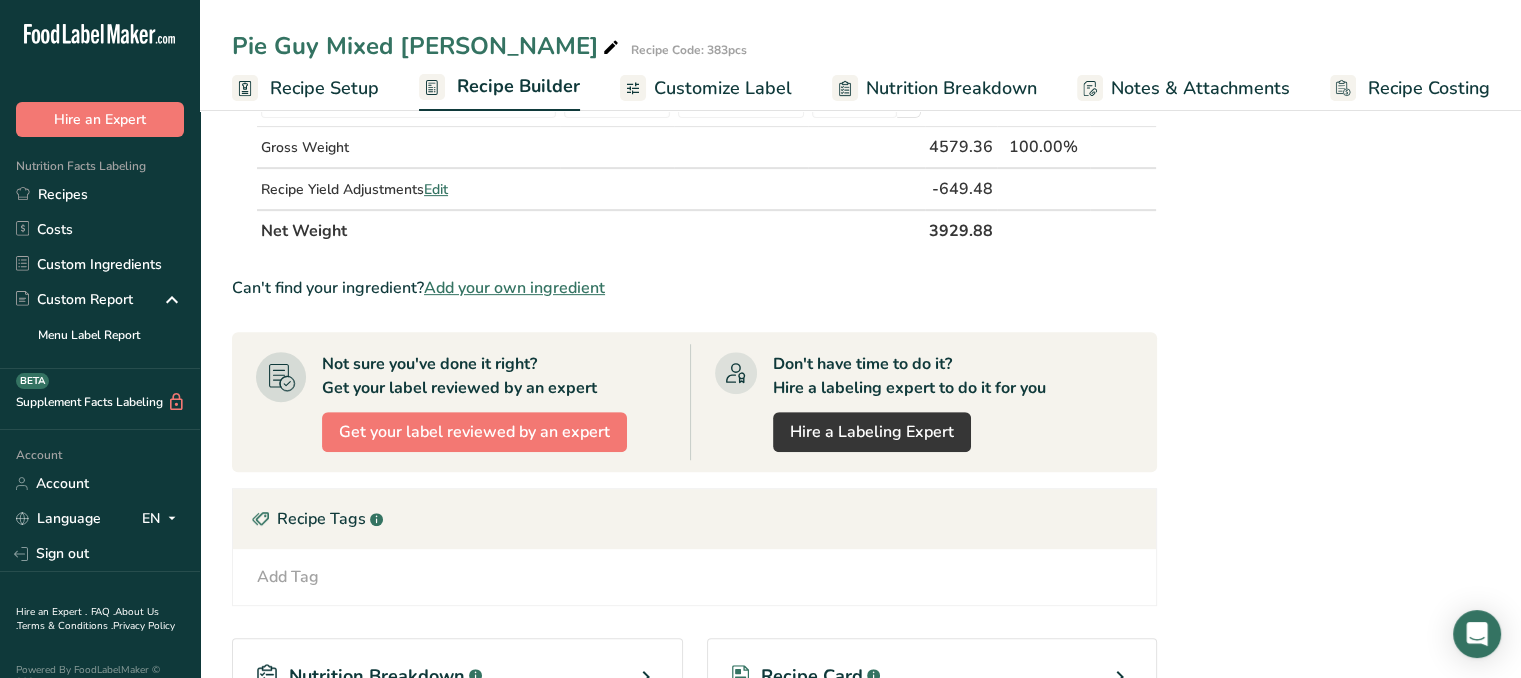 scroll, scrollTop: 830, scrollLeft: 0, axis: vertical 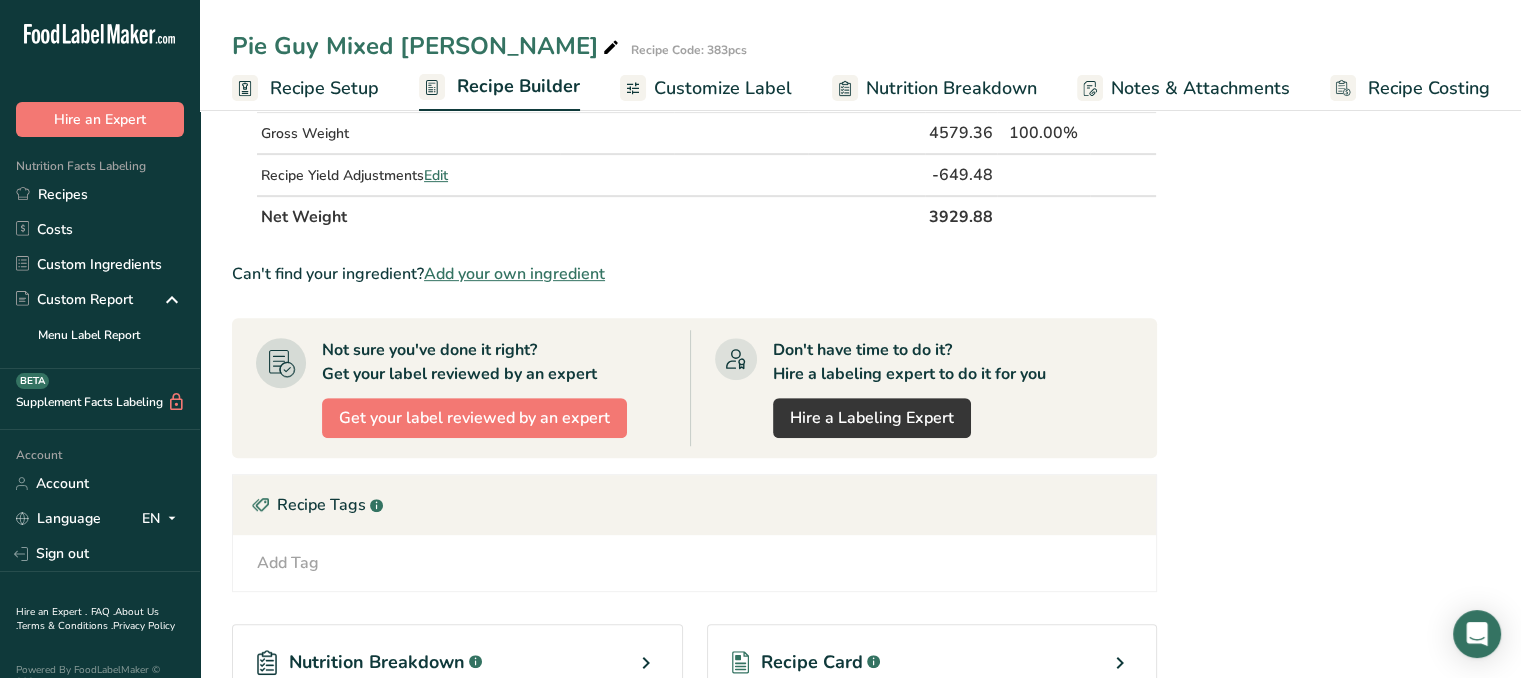 click on "Recipe Card
.a-a{fill:#347362;}.b-a{fill:#fff;}" at bounding box center (932, 662) 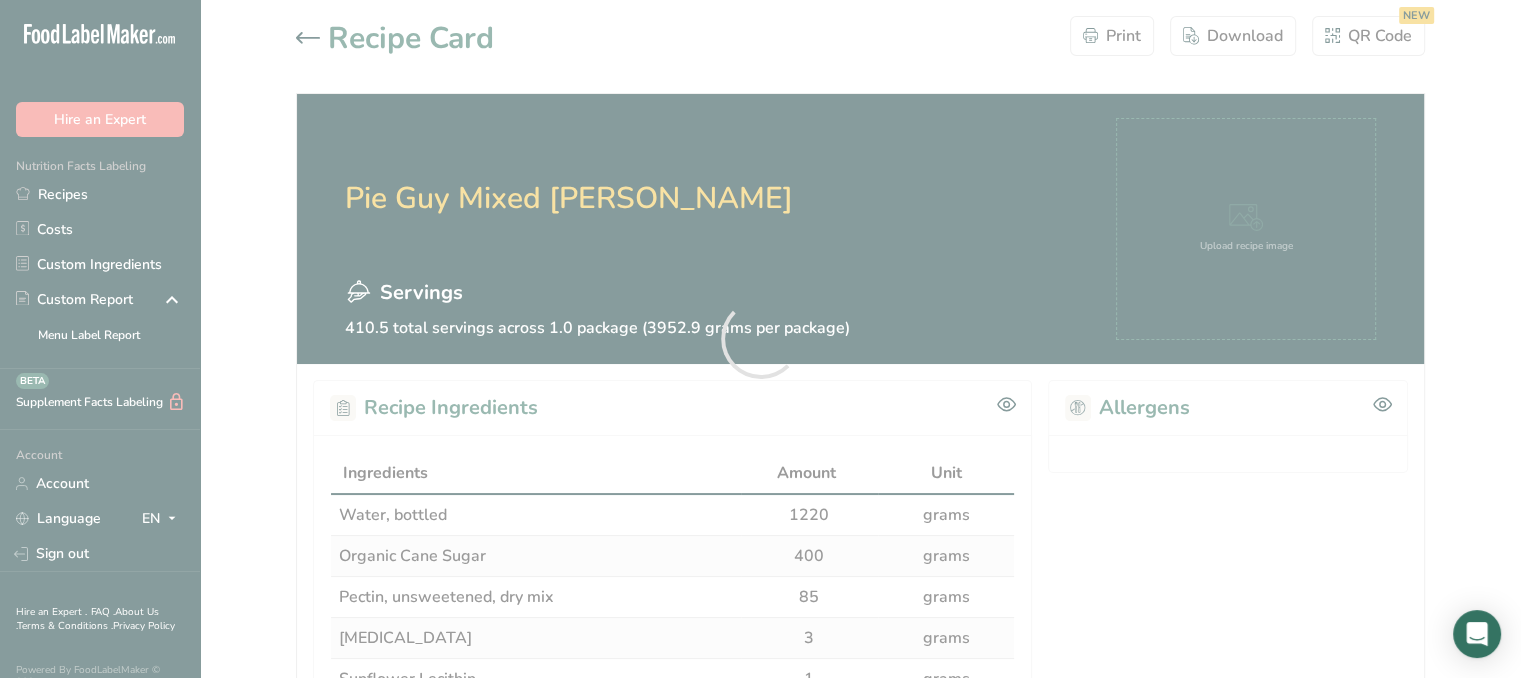 scroll, scrollTop: 0, scrollLeft: 0, axis: both 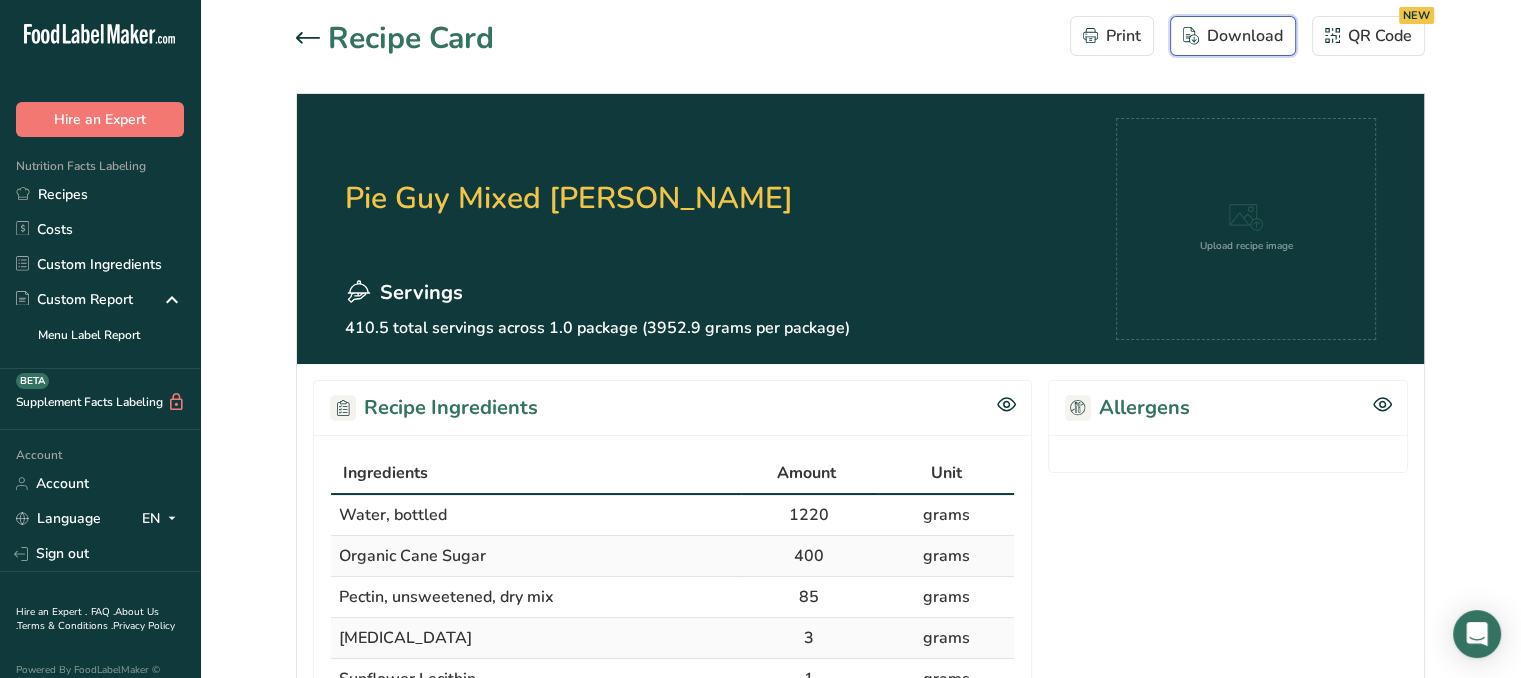click on "Download" at bounding box center (1233, 36) 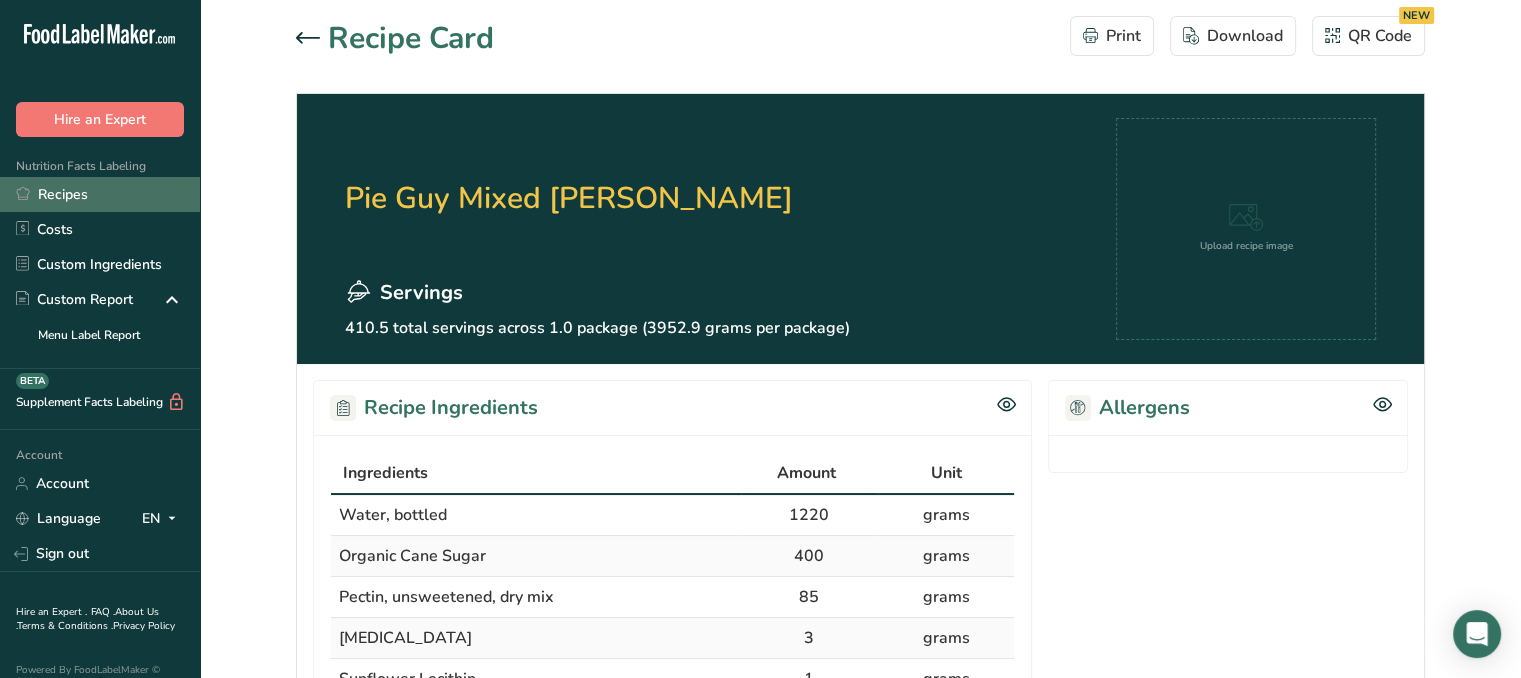 click on "Recipes" at bounding box center [100, 194] 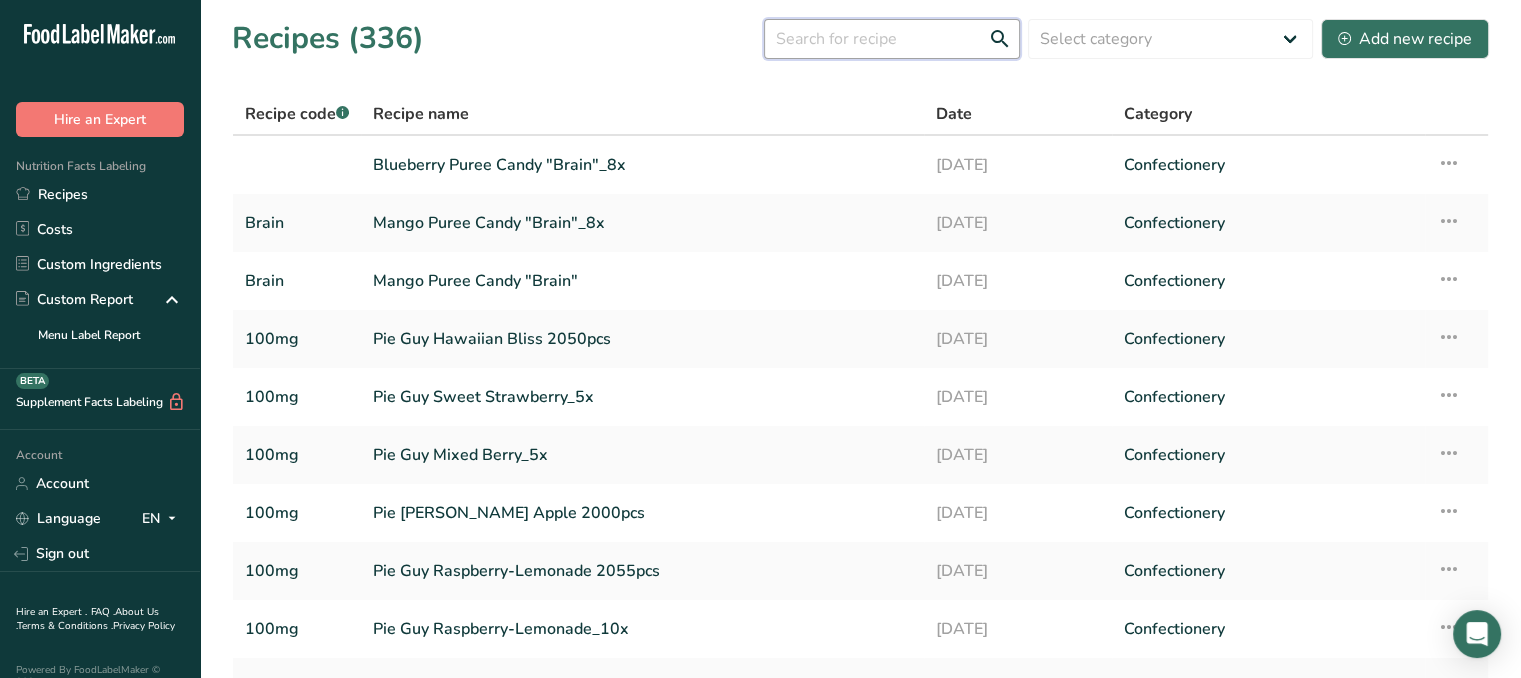 click at bounding box center [892, 39] 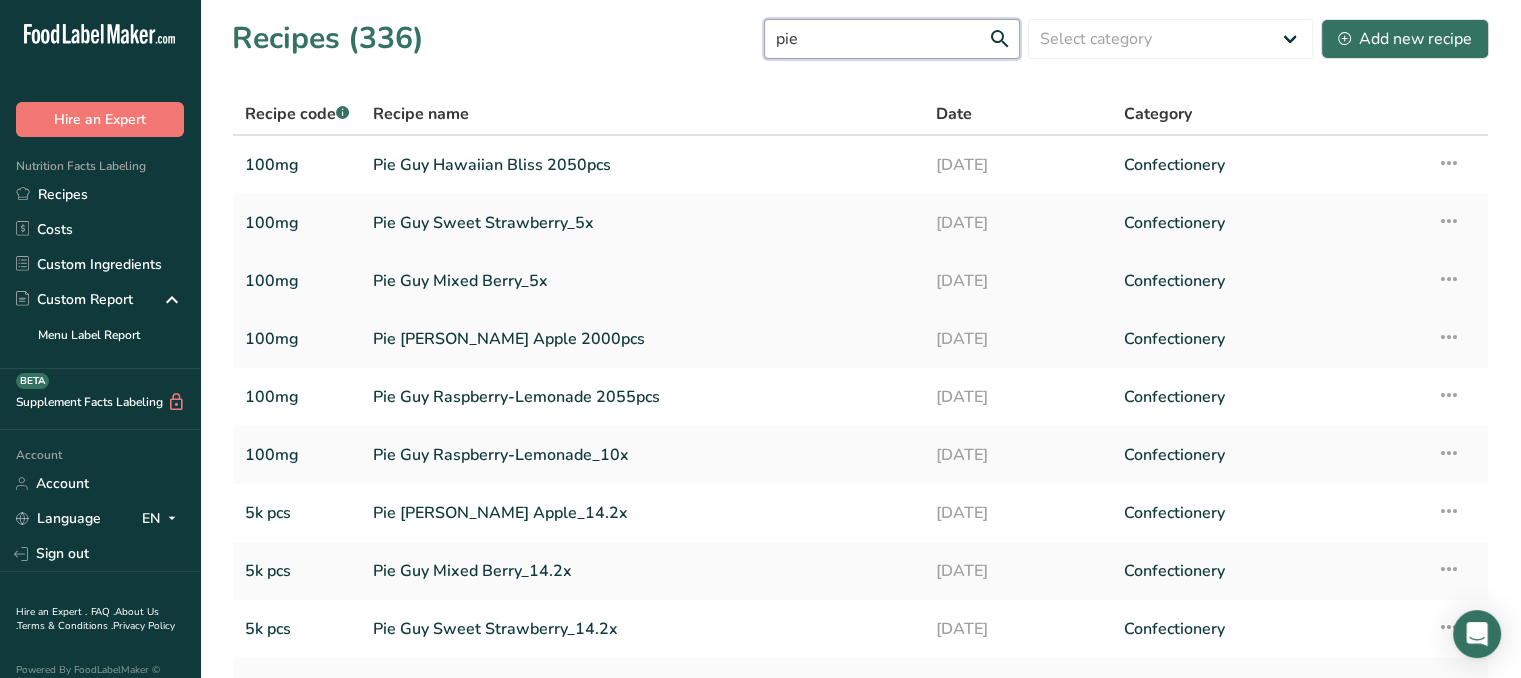 scroll, scrollTop: 198, scrollLeft: 0, axis: vertical 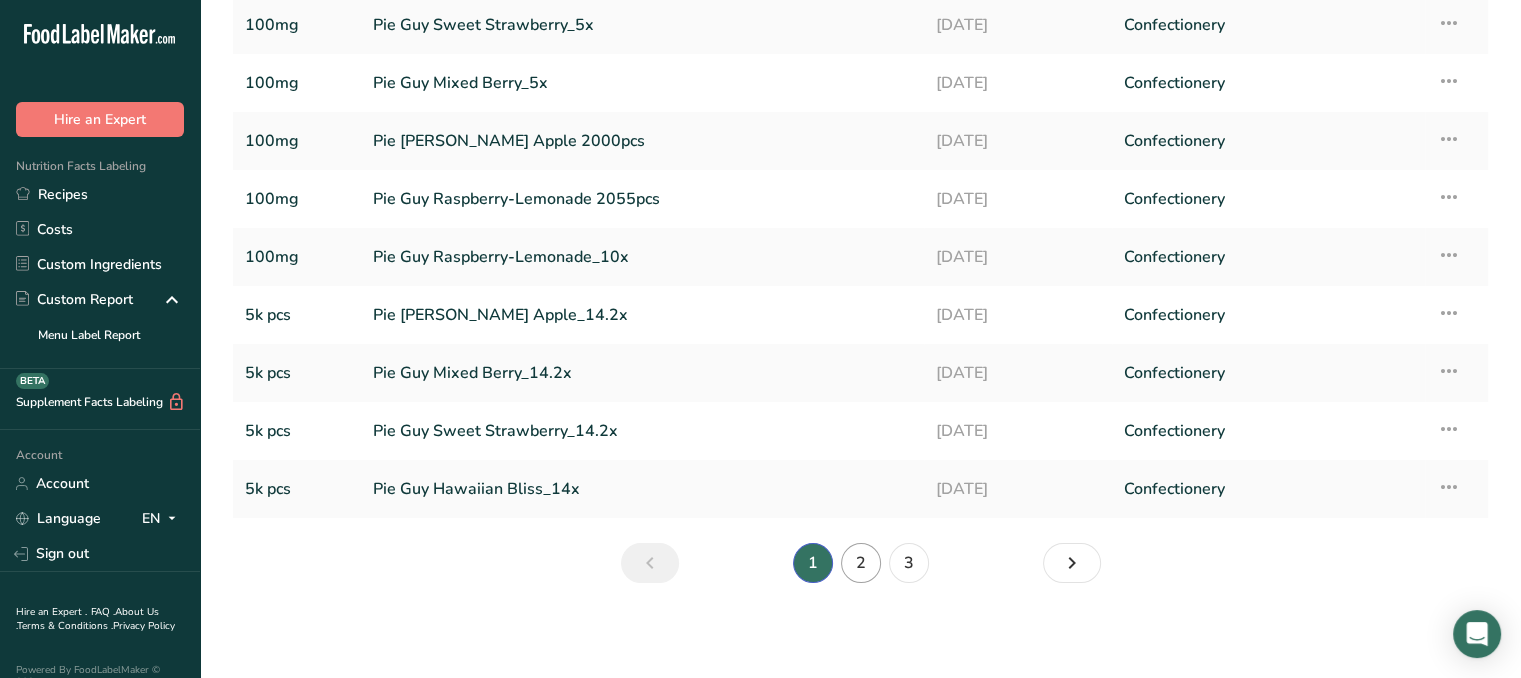 type on "pie" 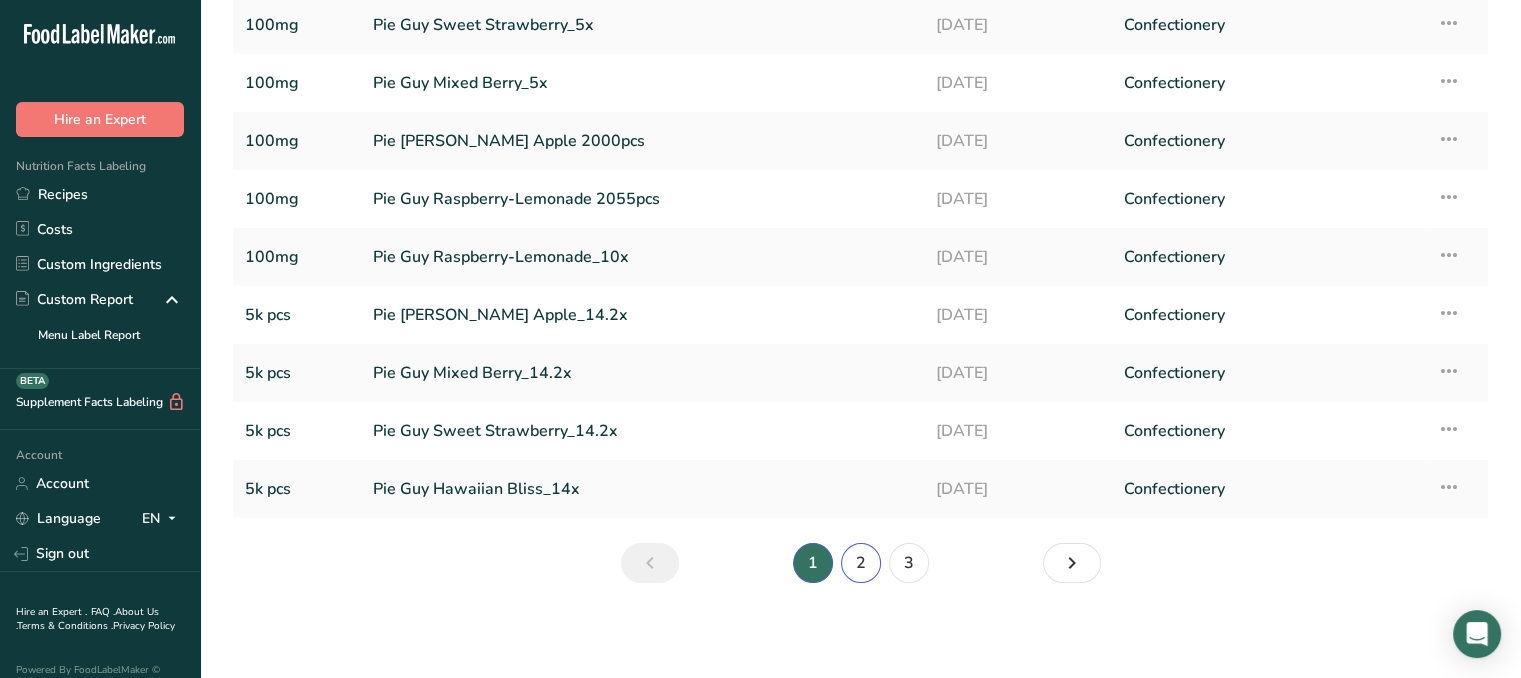 click on "2" at bounding box center (861, 563) 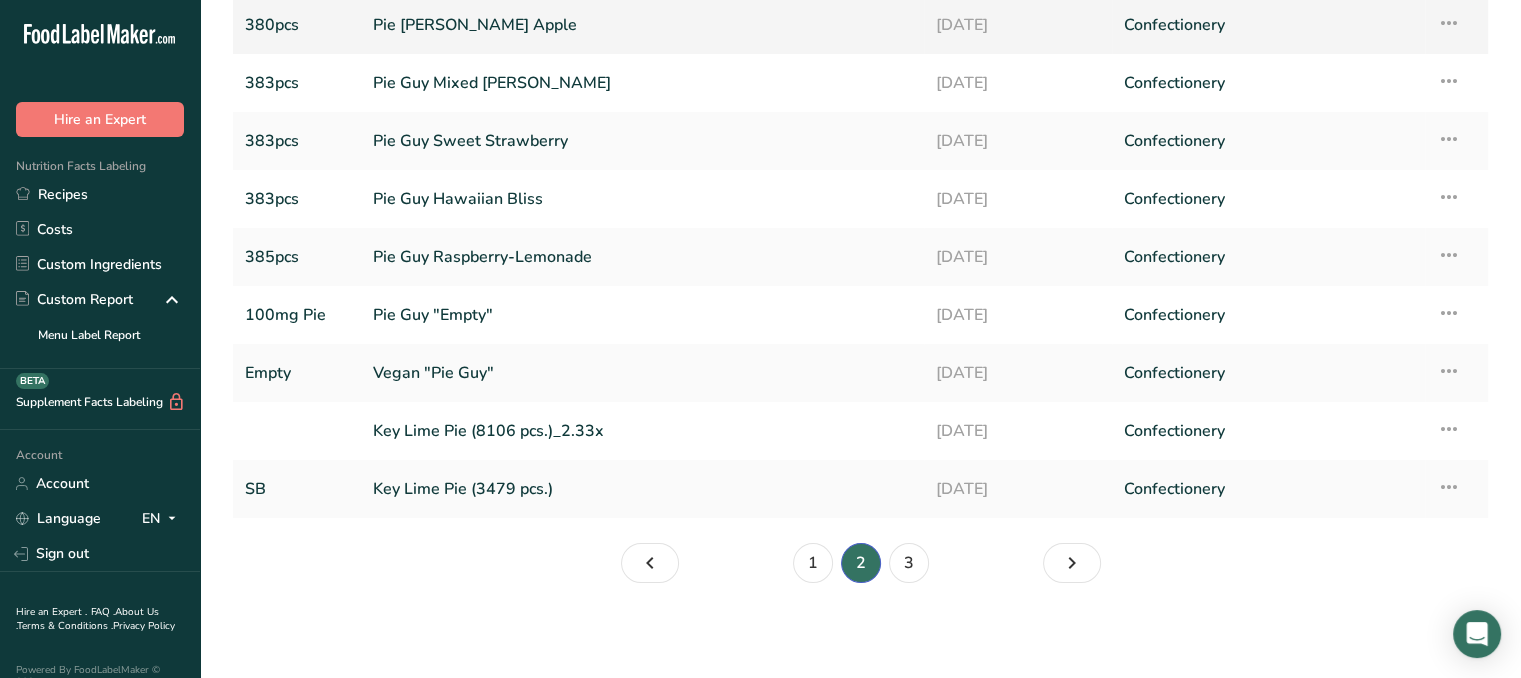 click on "05-06-2025" at bounding box center [1018, 25] 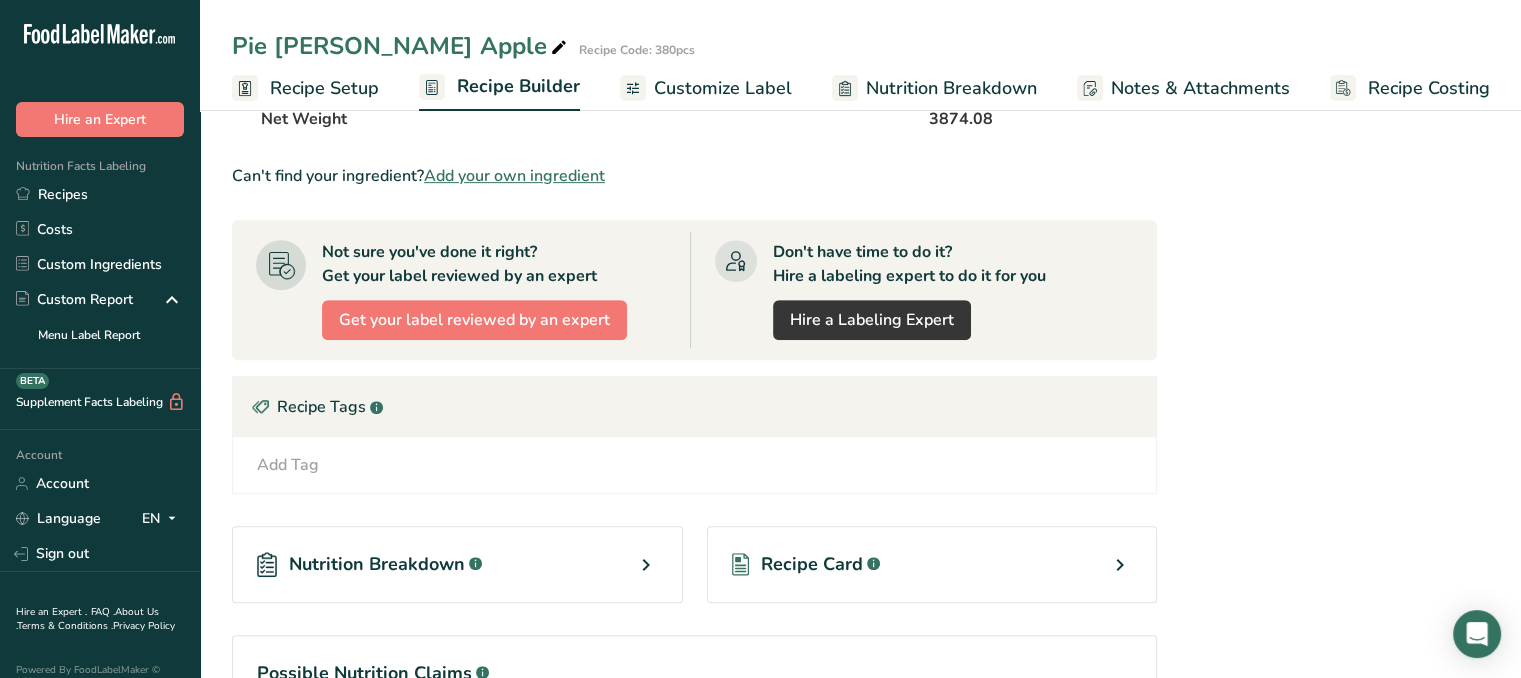scroll, scrollTop: 935, scrollLeft: 0, axis: vertical 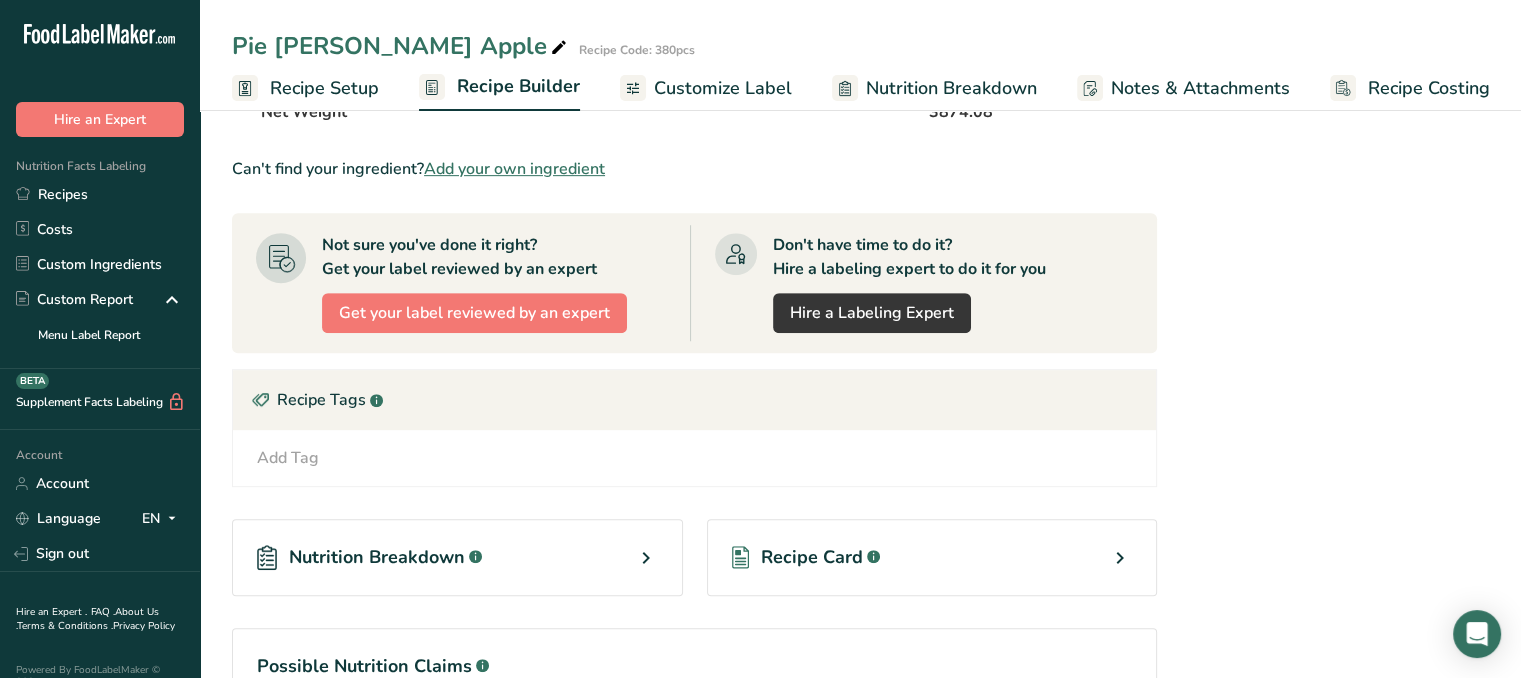 click on "Recipe Card
.a-a{fill:#347362;}.b-a{fill:#fff;}" at bounding box center (932, 557) 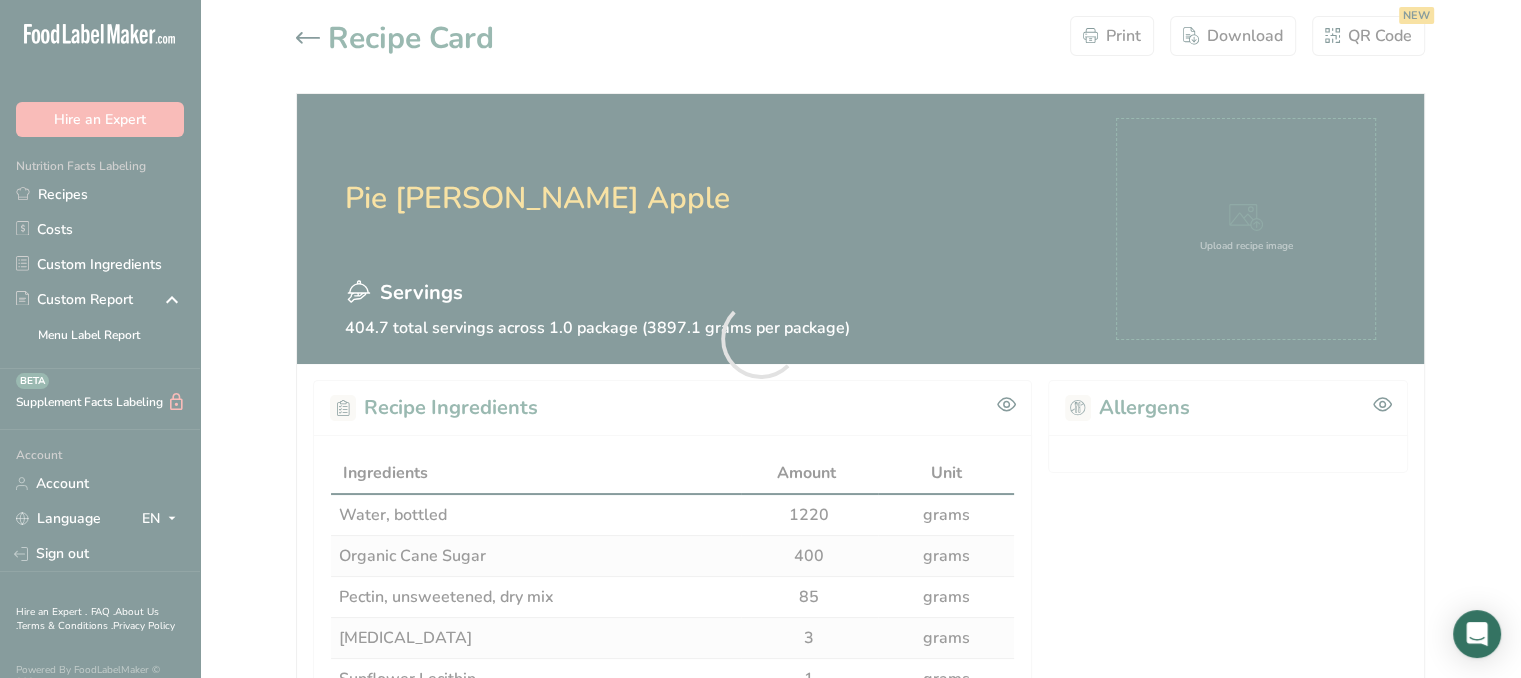 scroll, scrollTop: 0, scrollLeft: 0, axis: both 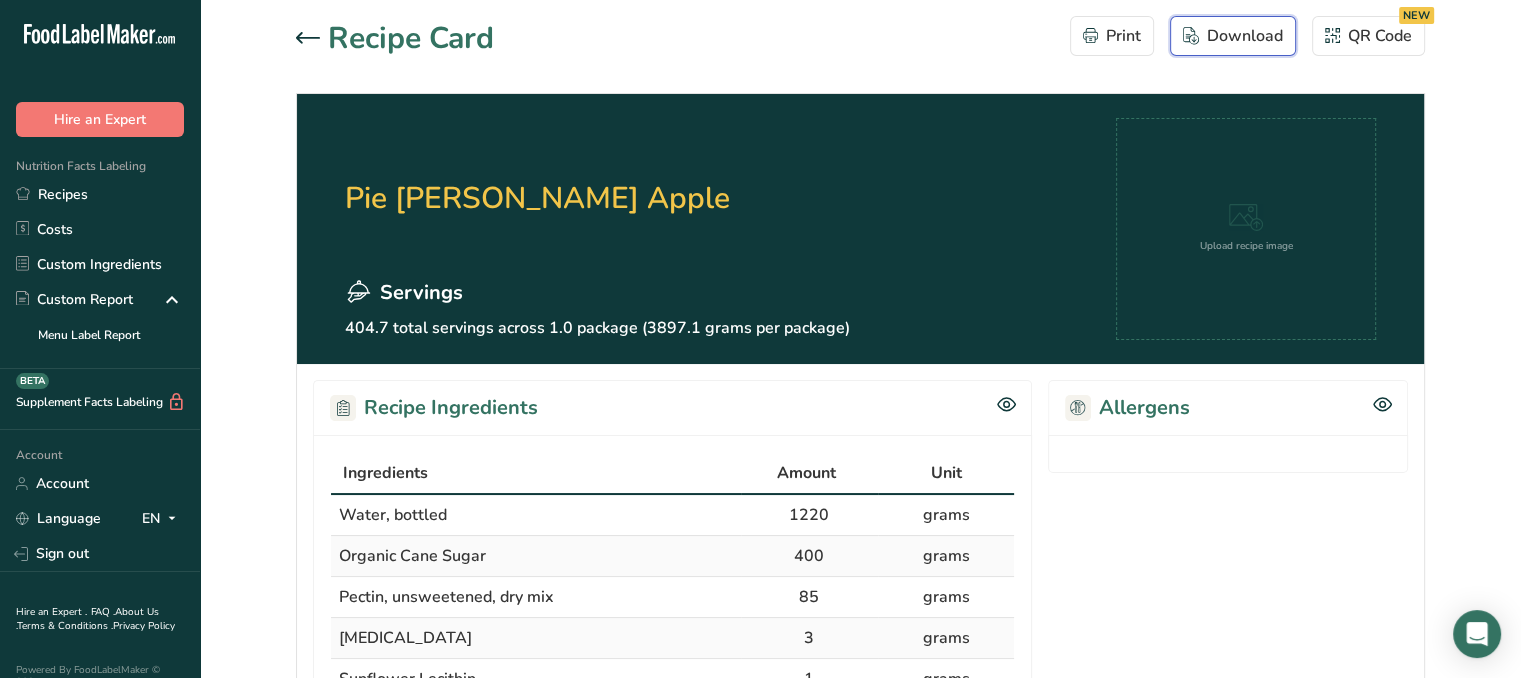 click on "Download" at bounding box center (1233, 36) 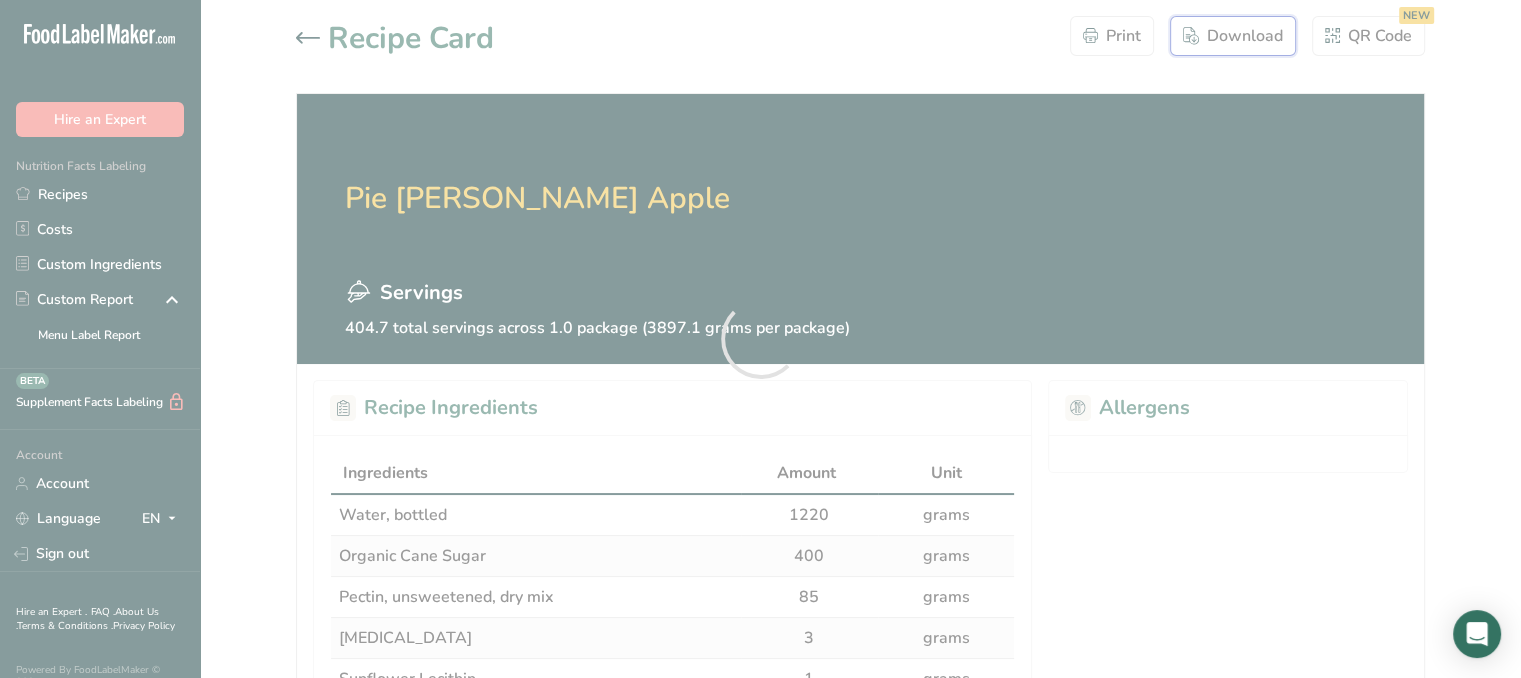 scroll, scrollTop: 0, scrollLeft: 0, axis: both 